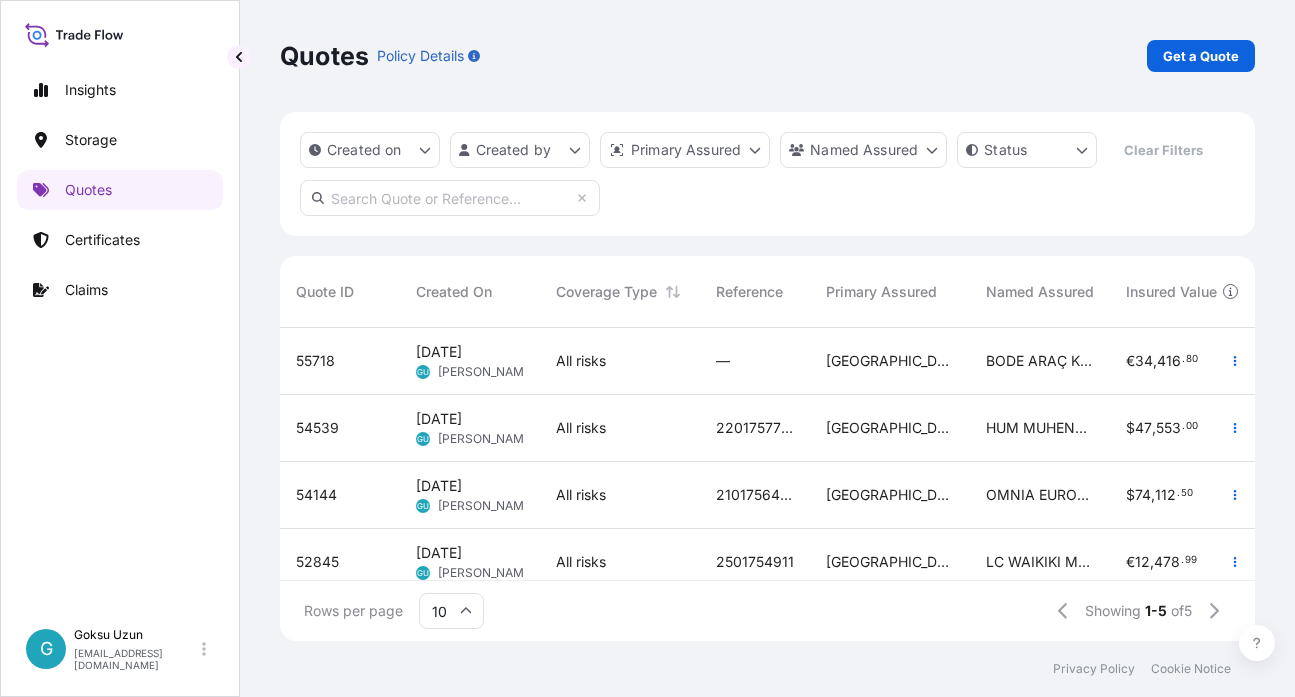 scroll, scrollTop: 0, scrollLeft: 0, axis: both 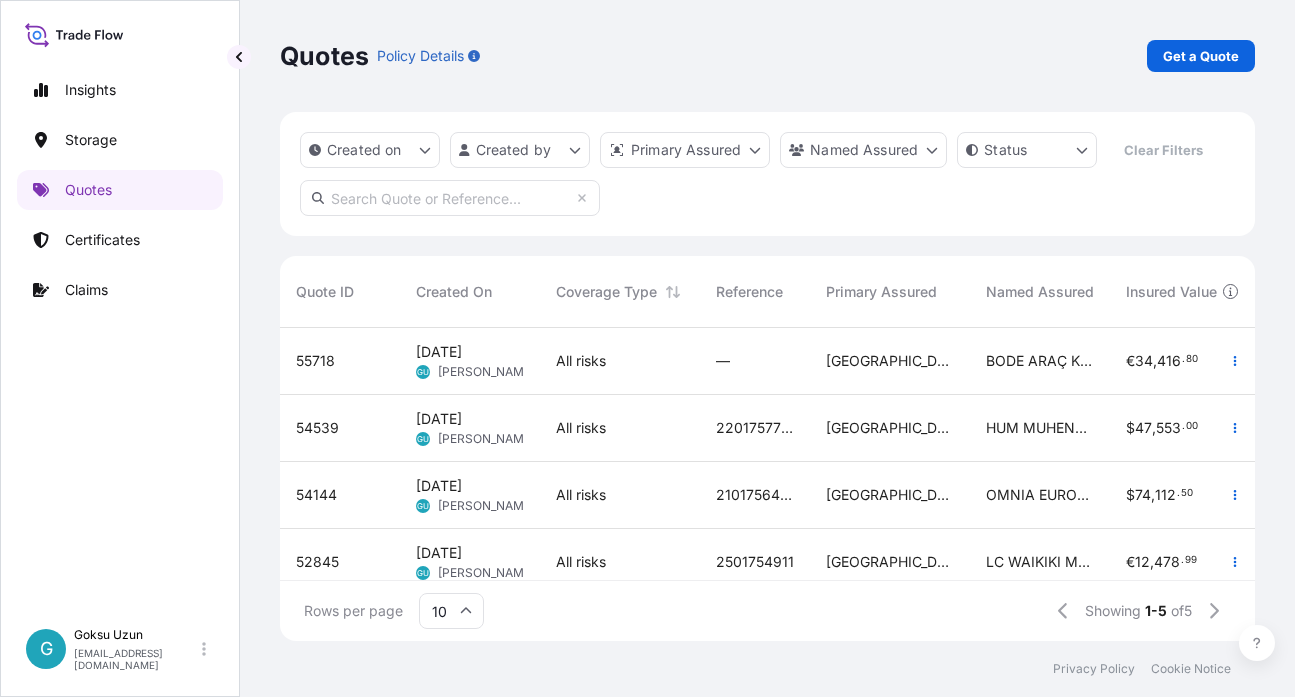 click on "Quotes Policy Details Get a Quote" at bounding box center [767, 56] 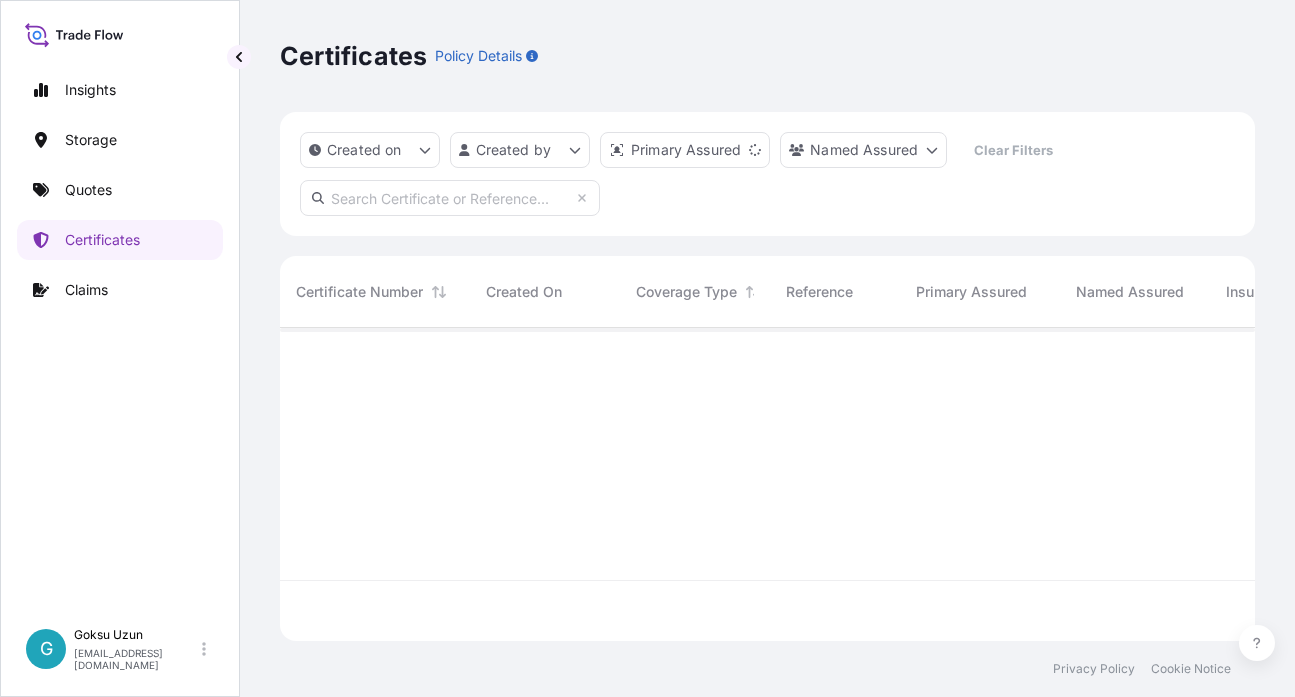 scroll, scrollTop: 20, scrollLeft: 20, axis: both 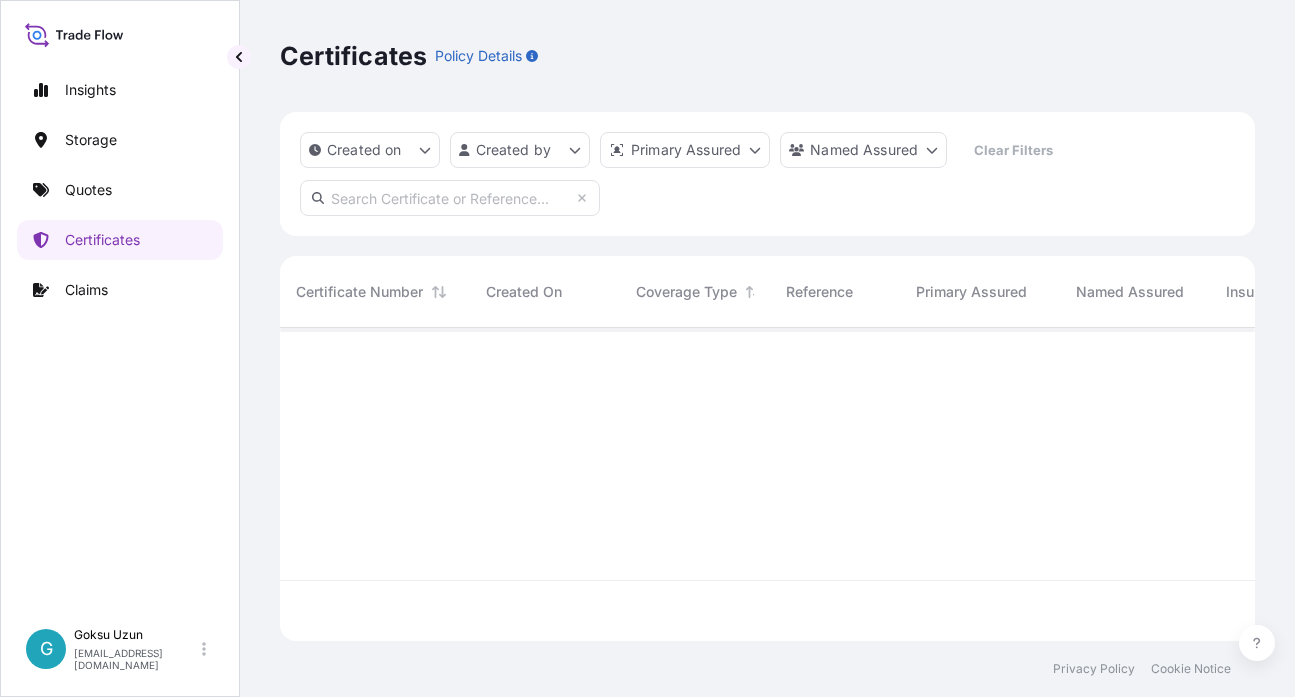click at bounding box center (450, 198) 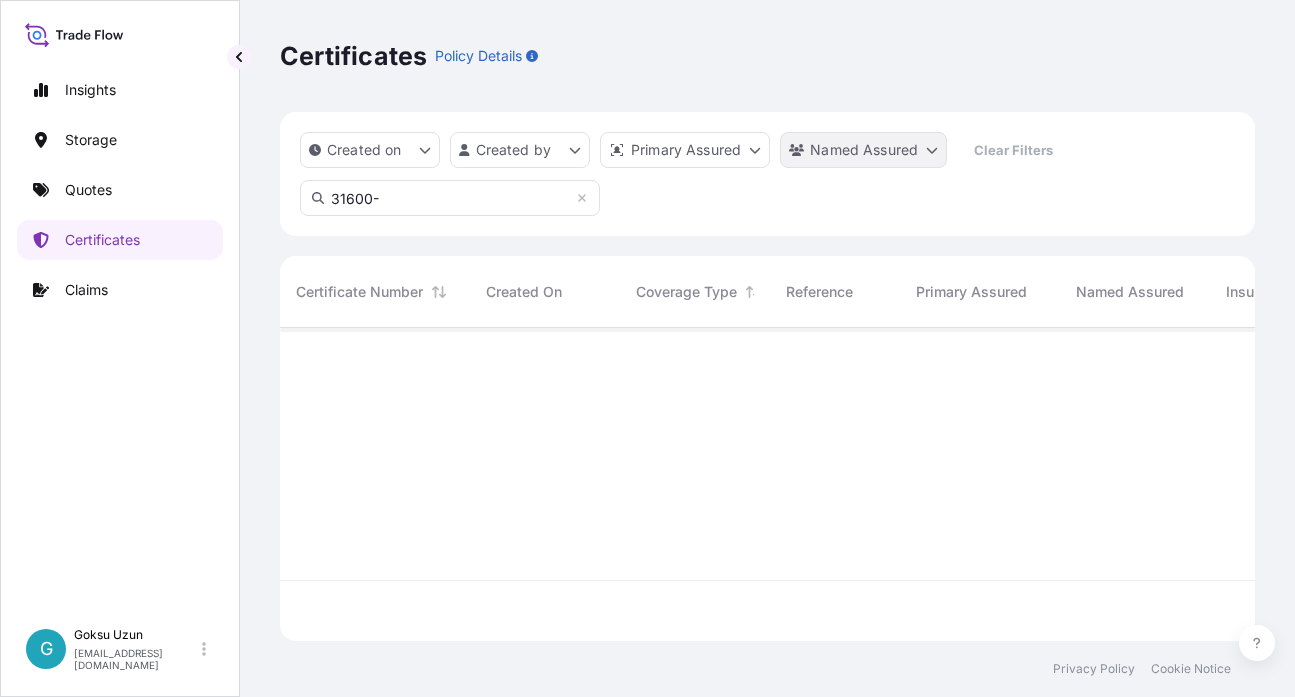 click on "Insights Storage Quotes Certificates Claims G Goksu   Uzun [EMAIL_ADDRESS][DOMAIN_NAME] Certificates Policy Details Created on Created by Primary Assured Named Assured Clear Filters 31600- Certificate Number Created On Coverage Type Reference Primary Assured Named Assured Insured Value Description Of Cargo Departure Arrival Total Privacy Policy Cookie Notice
120" at bounding box center (647, 348) 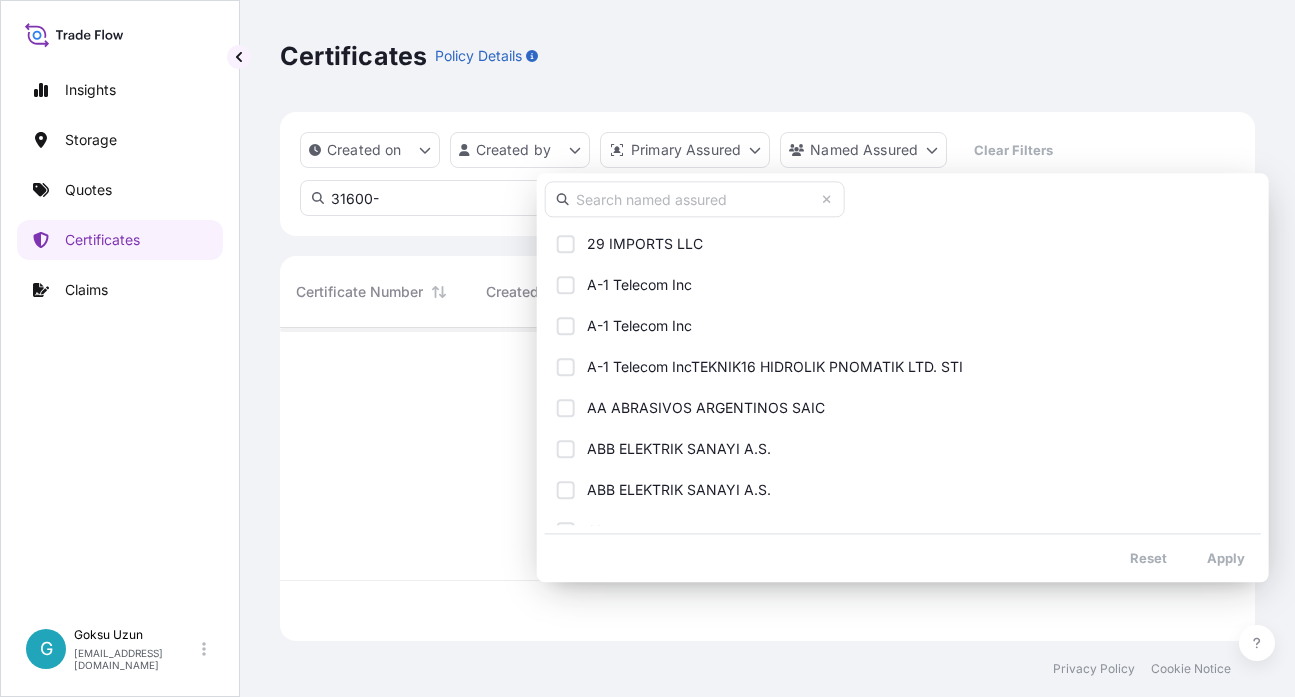 click on "Insights Storage Quotes Certificates Claims G Goksu   Uzun [EMAIL_ADDRESS][DOMAIN_NAME] Certificates Policy Details Created on Created by Primary Assured Named Assured Clear Filters 31600- Certificate Number Created On Coverage Type Reference Primary Assured Named Assured Insured Value Description Of Cargo Departure Arrival Total Privacy Policy Cookie Notice
120 29 IMPORTS LLC A-1 Telecom Inc A-1 Telecom Inc A-1 Telecom IncTEKNIK16 HIDROLIK PNOMATIK LTD. STI AA ABRASIVOS ARGENTINOS SAIC ABB ELEKTRIK SANAYI A.S. ABB ELEKTRIK SANAYI A.S. Abc company ABC Company ABC Company Ace Tire and Axle ACI-Automotive Compounding Industry, Lda. ADAMA AGRICULTURE PERU S.A. AD AUTO TOTAL SRL Administration De La Defense Nationale Advance Vision Company AFRA PRINTING EQUIPMENT WLL African Energy Afton AGROFRESH [GEOGRAPHIC_DATA] SRL Agrofresh Chile Agrofresh Comercial Peru S.A.C. Agrosem Air Products Akaliko intercontinental Makine Dis TicaretAnonim Sirketi "AKALIKO INTERCONTINENTAL MAKINE DIS TICARET ANONIM SIRKETI" Reset" at bounding box center (647, 348) 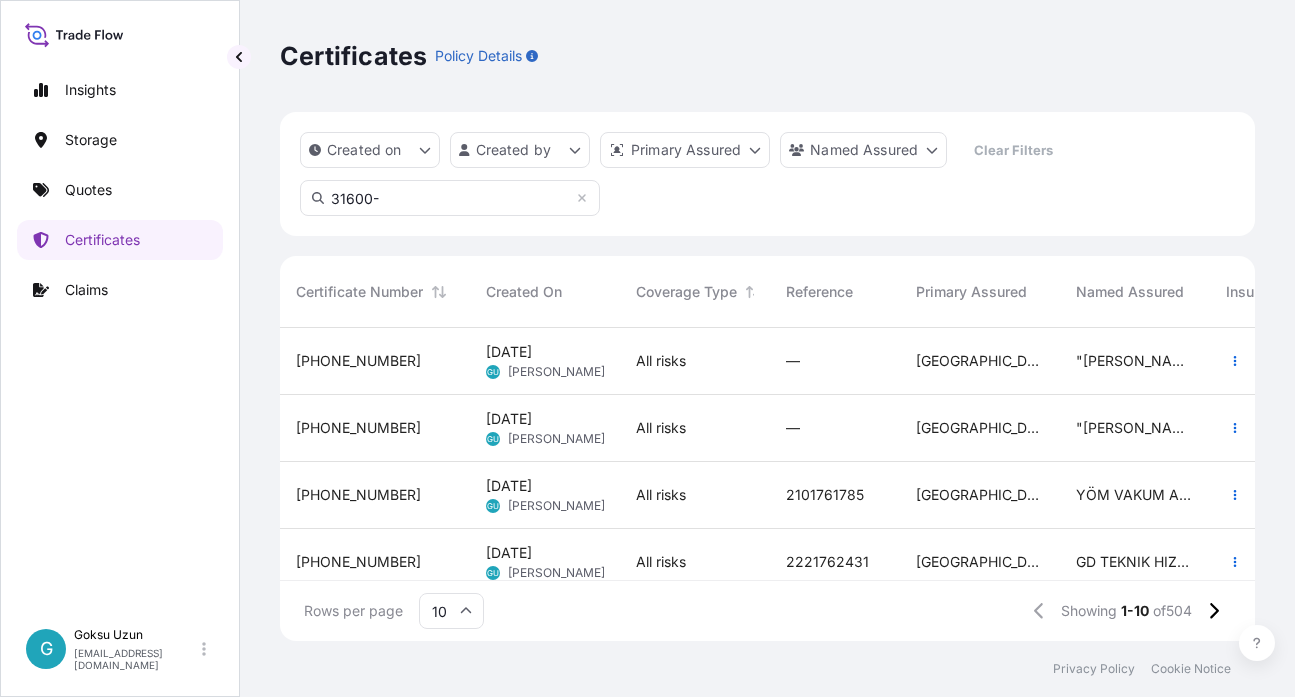 click on "31600-" at bounding box center [450, 198] 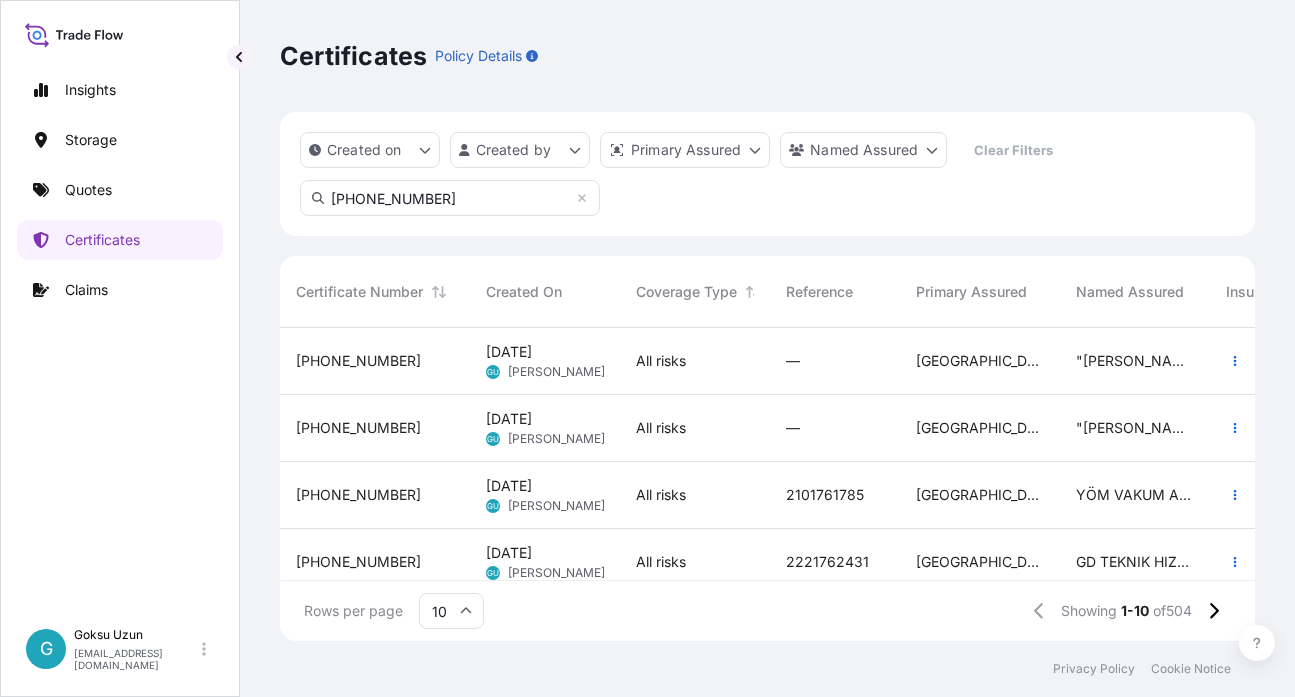 type on "[PHONE_NUMBER]" 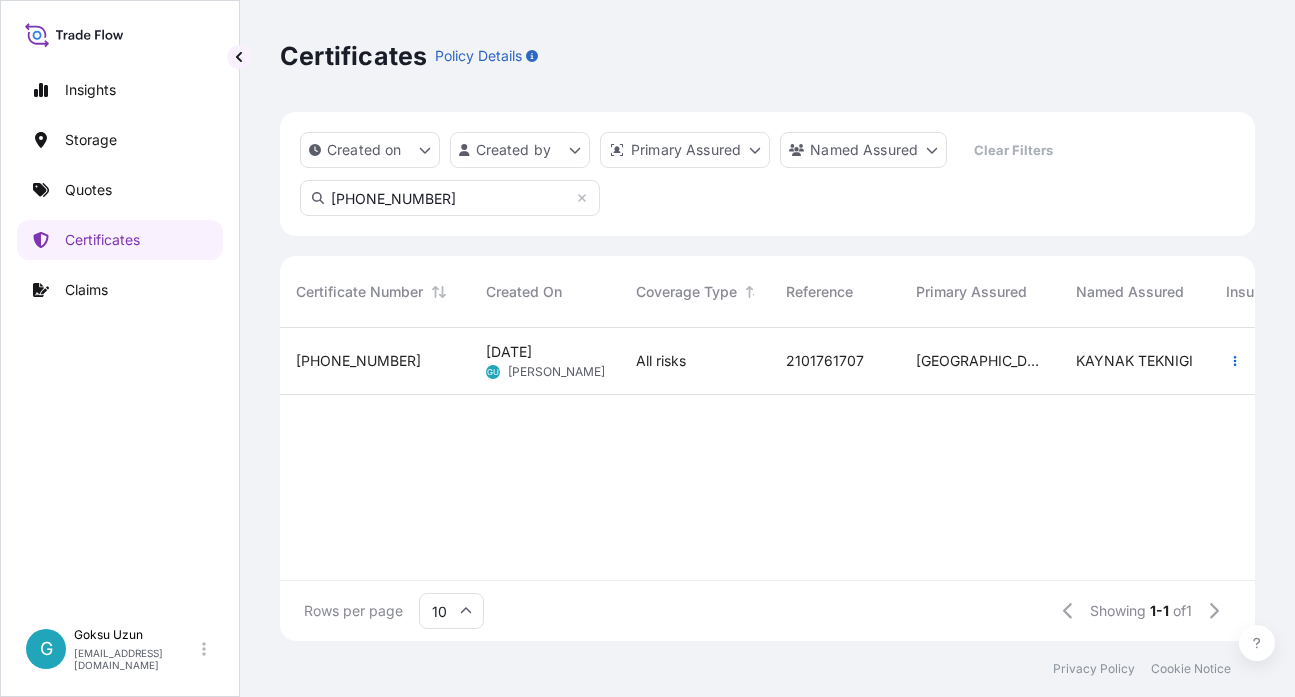 click on "[PHONE_NUMBER]" at bounding box center [375, 361] 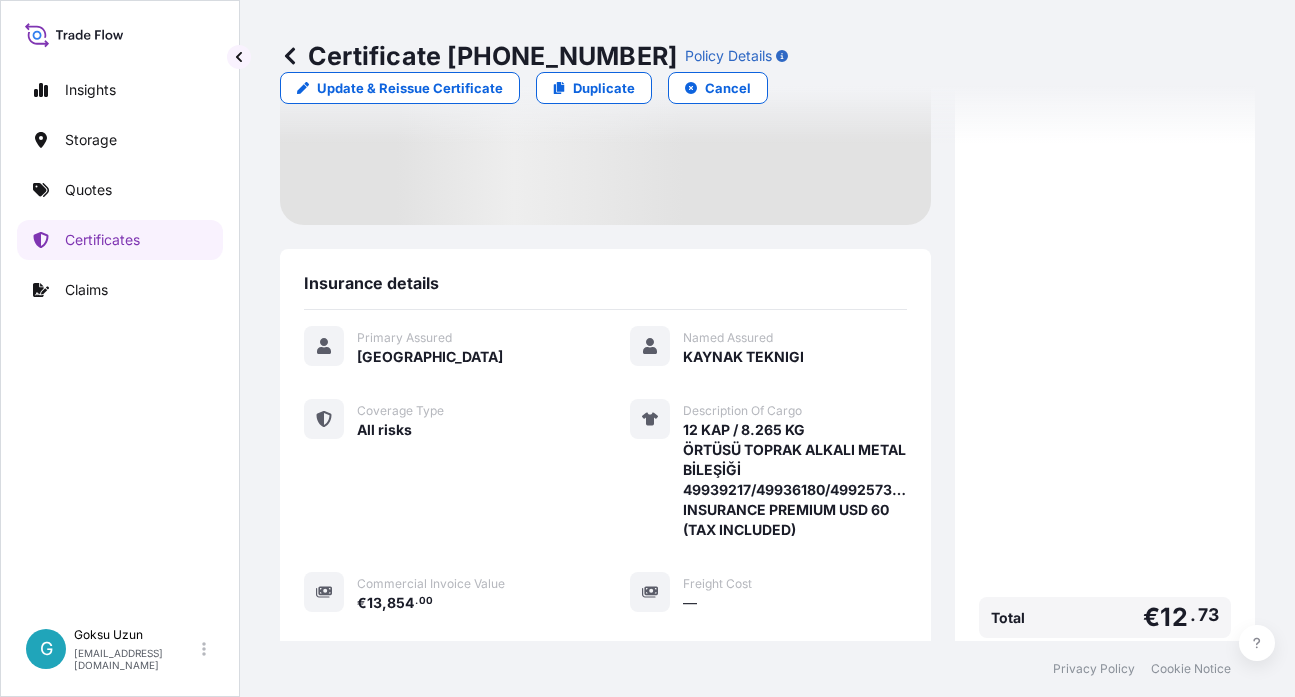 scroll, scrollTop: 258, scrollLeft: 0, axis: vertical 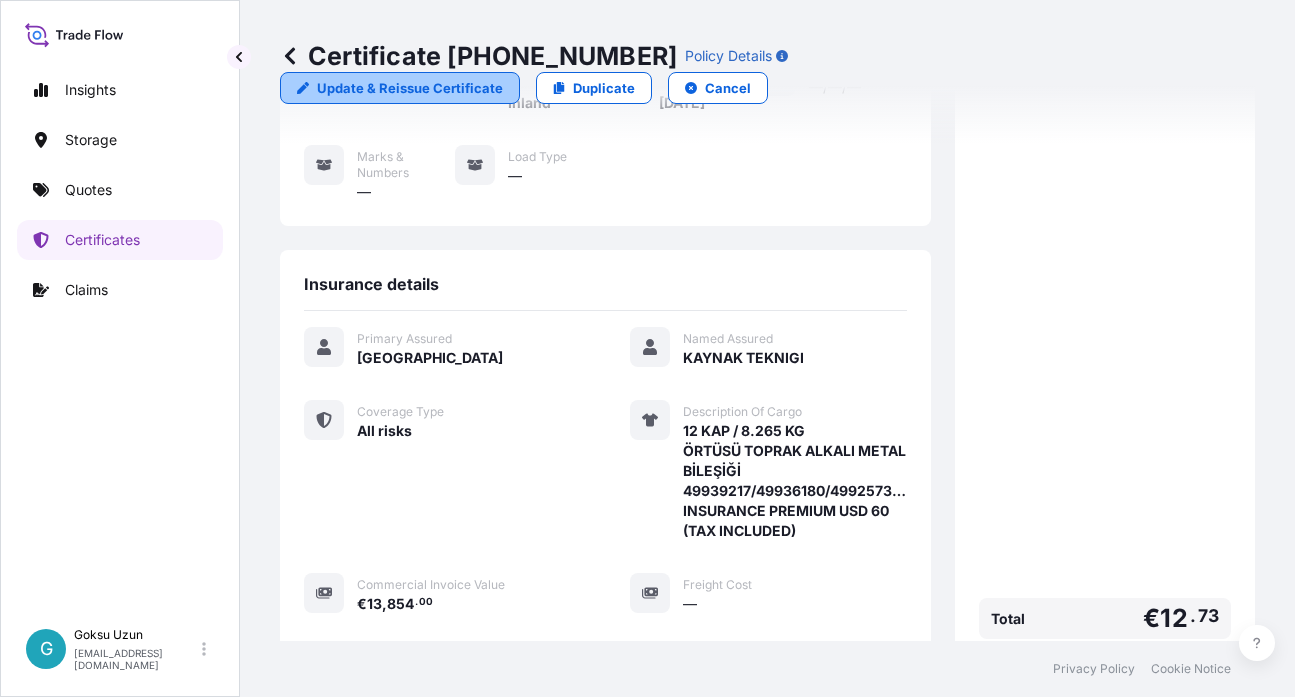 click on "Update & Reissue Certificate" at bounding box center (410, 88) 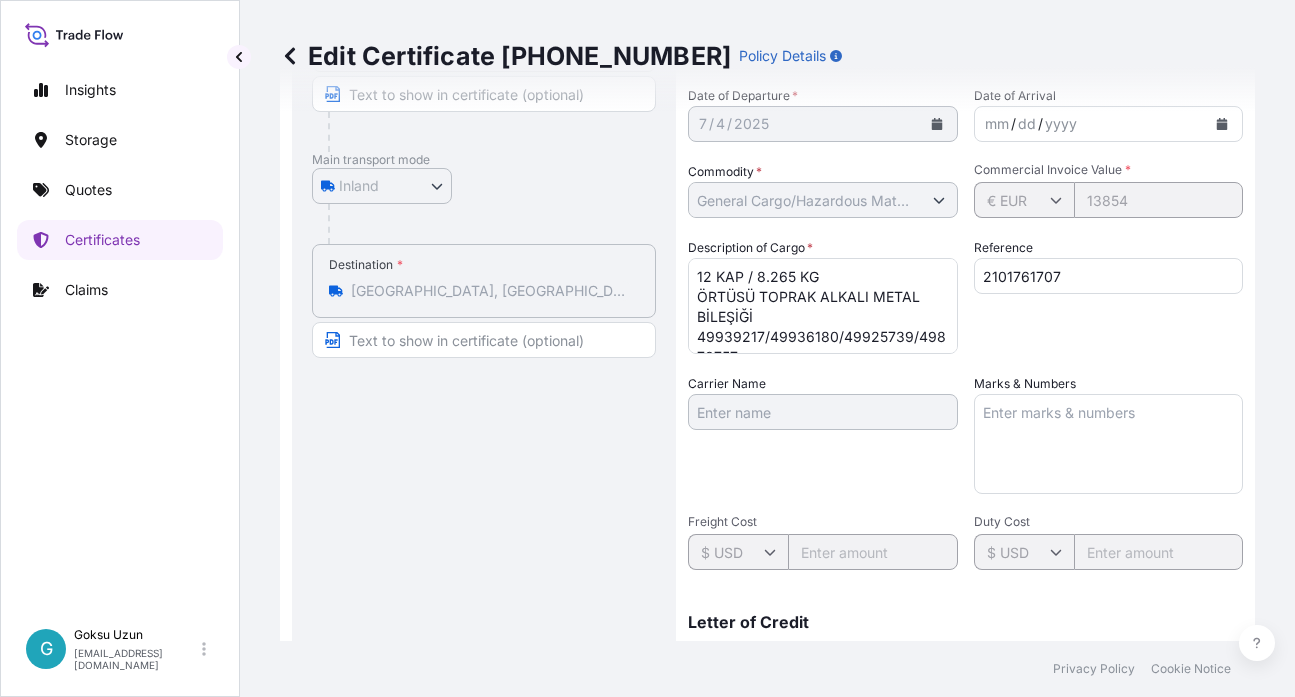 scroll, scrollTop: 81, scrollLeft: 0, axis: vertical 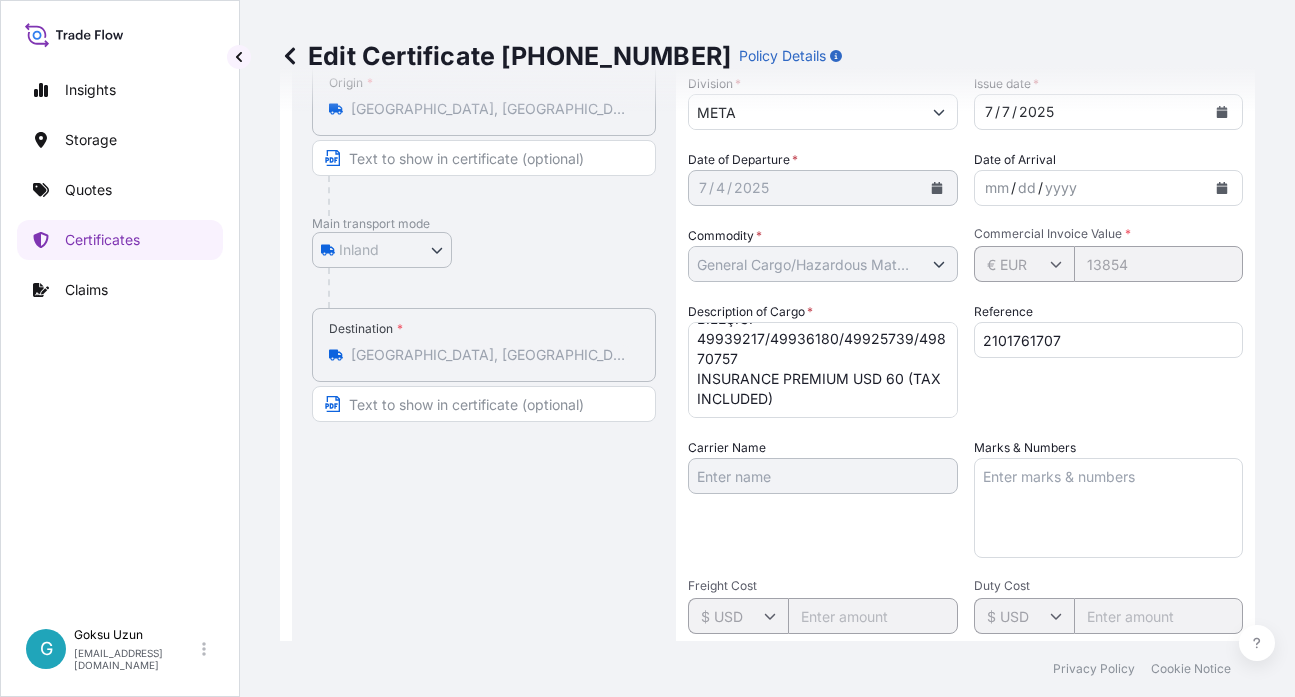 click on "Reference 2101761707" at bounding box center (1109, 360) 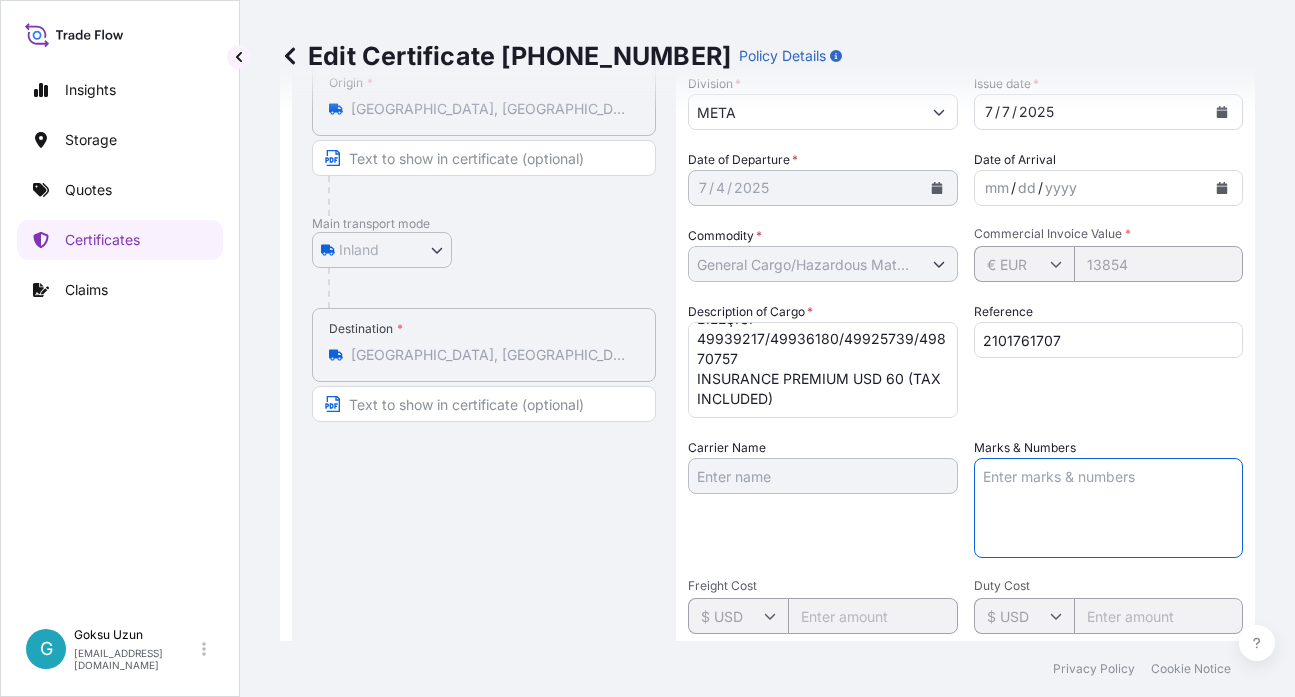 paste on "50 DN 564" 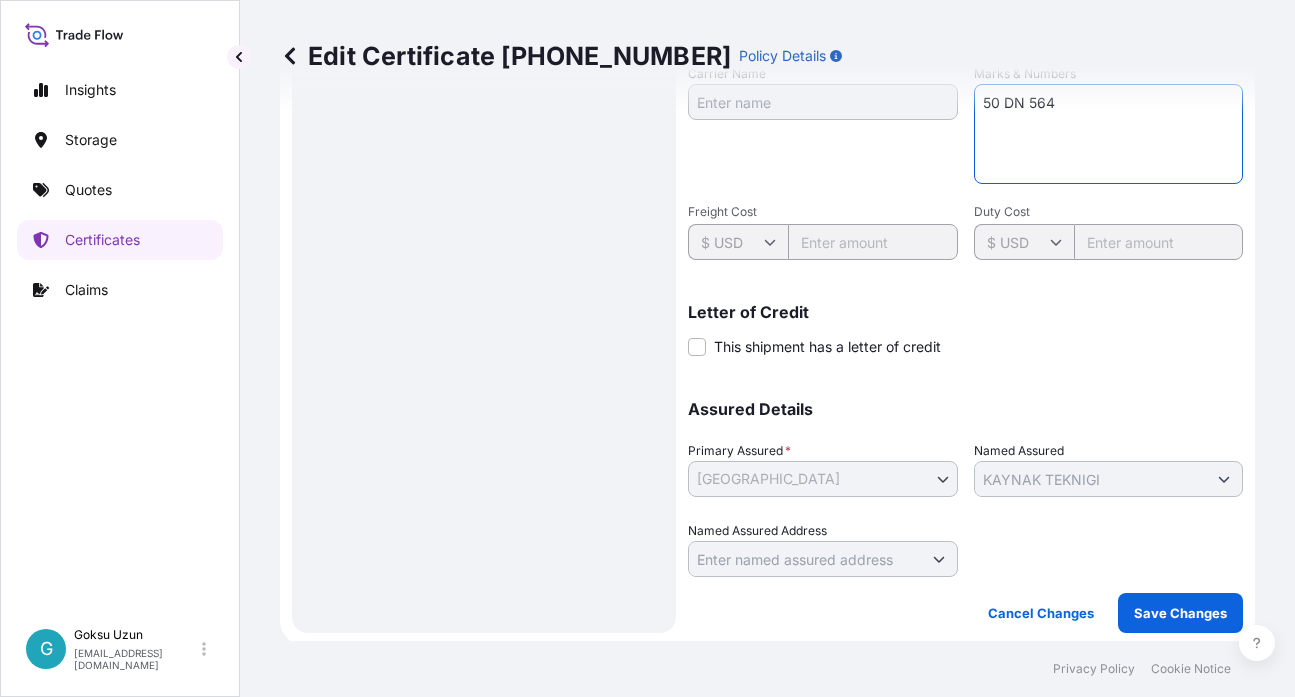 scroll, scrollTop: 570, scrollLeft: 0, axis: vertical 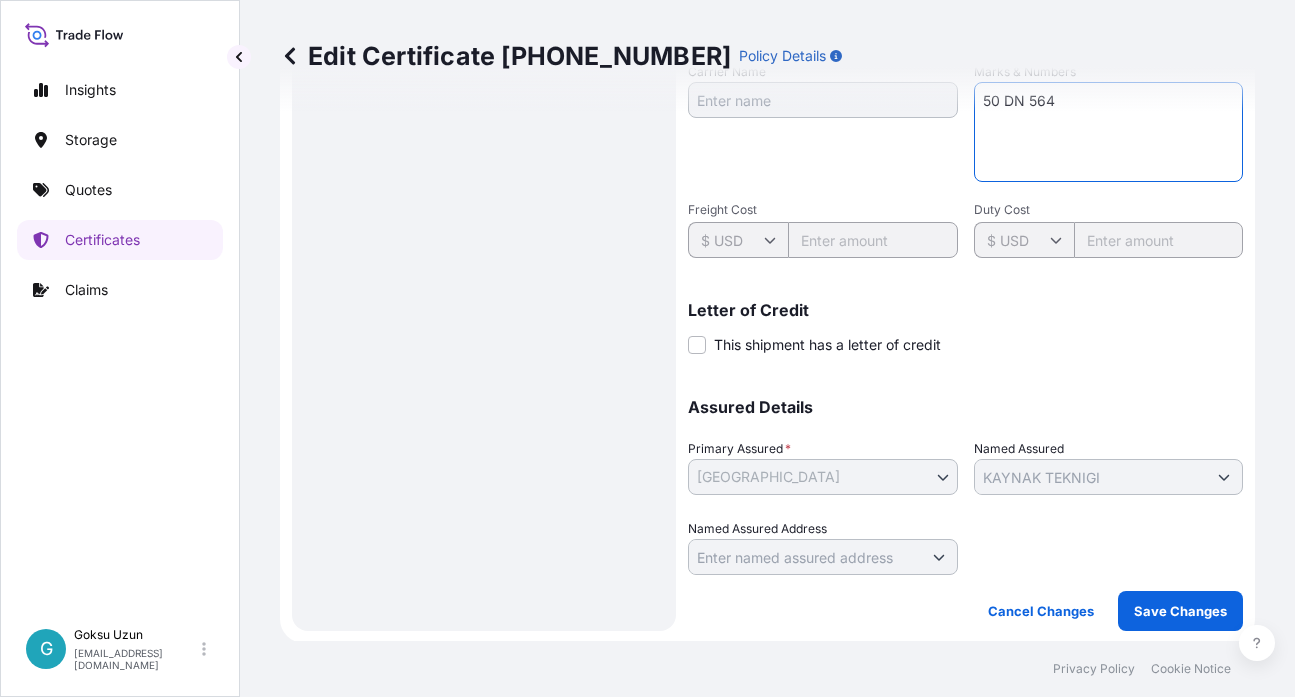 type on "50 DN 564" 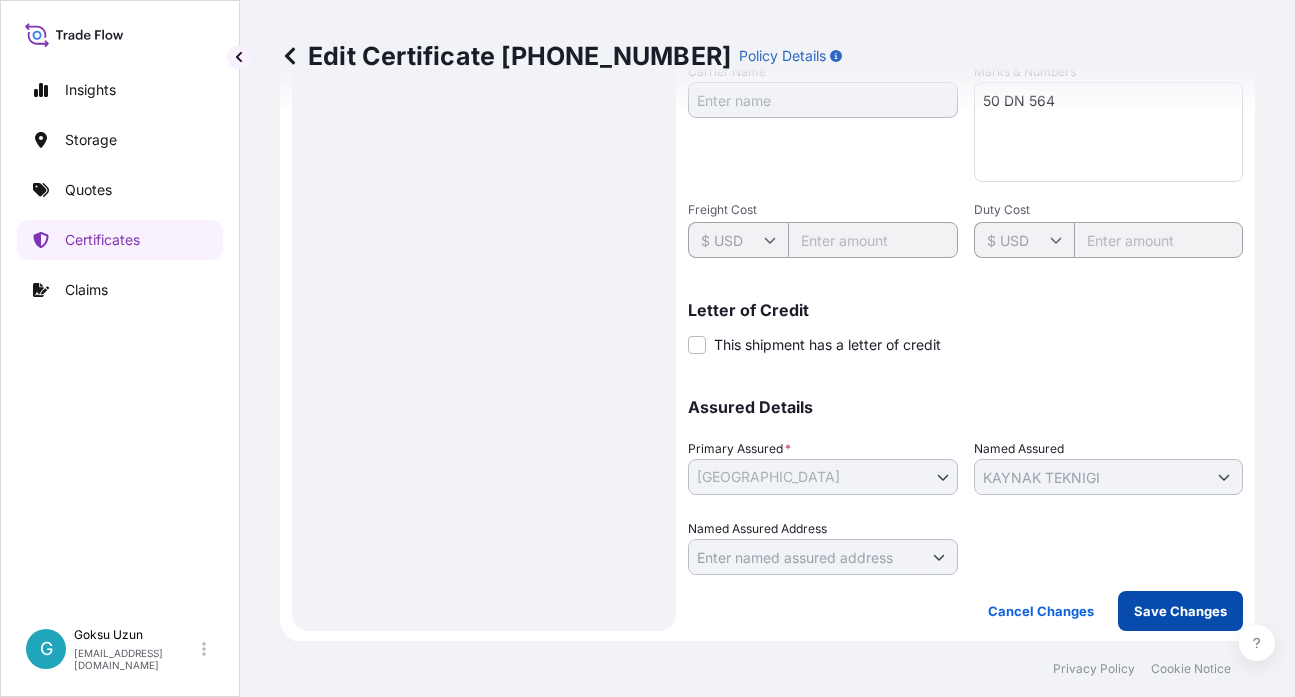click on "Save Changes" at bounding box center (1180, 611) 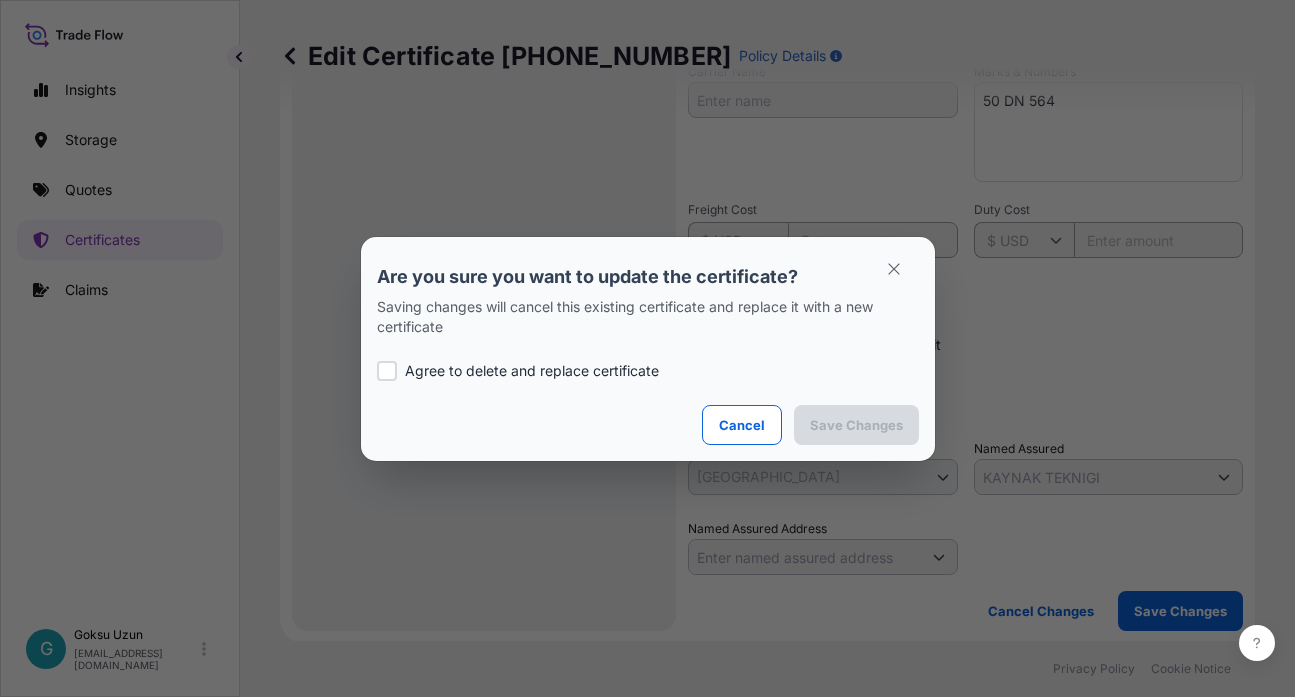click on "Agree to delete and replace certificate" at bounding box center [648, 371] 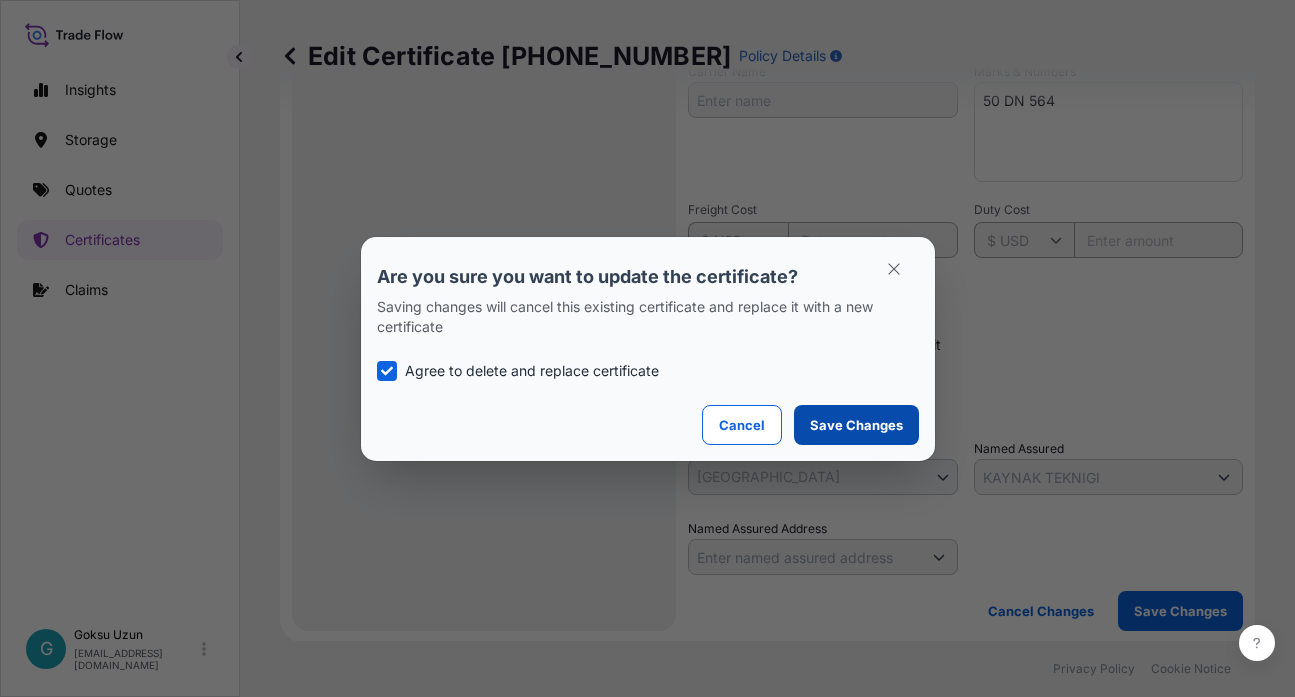 click on "Save Changes" at bounding box center [856, 425] 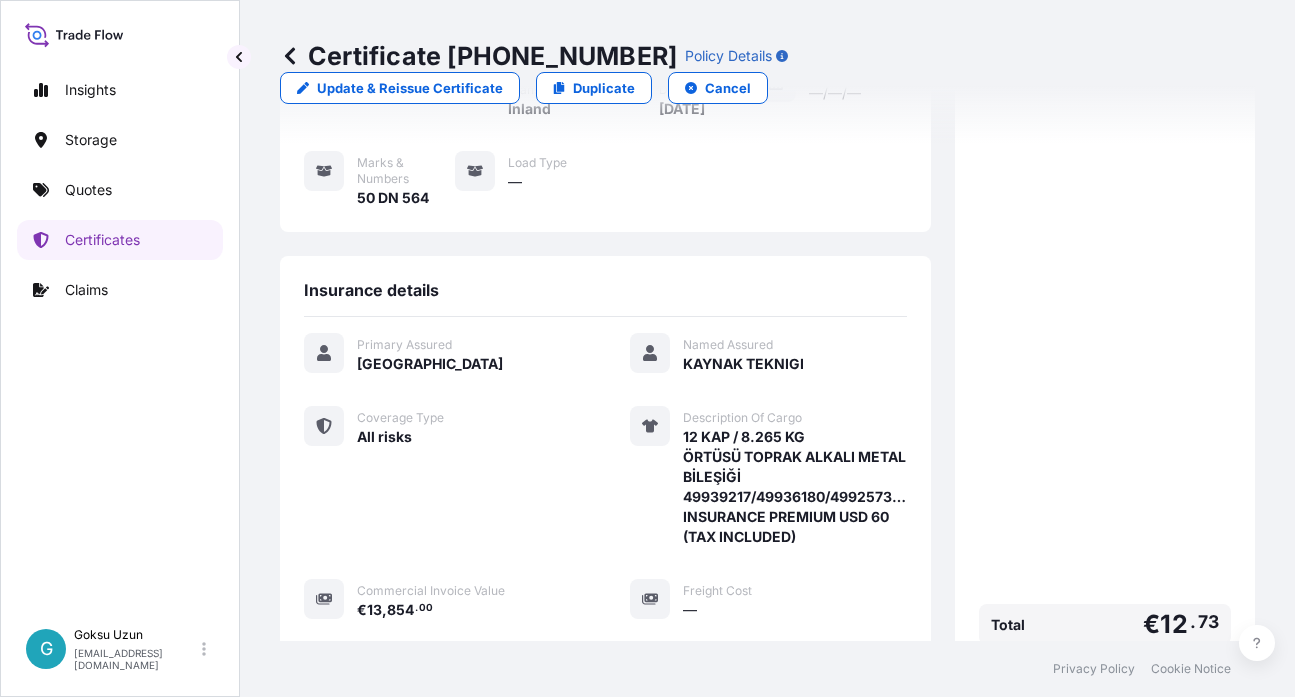 scroll, scrollTop: 627, scrollLeft: 0, axis: vertical 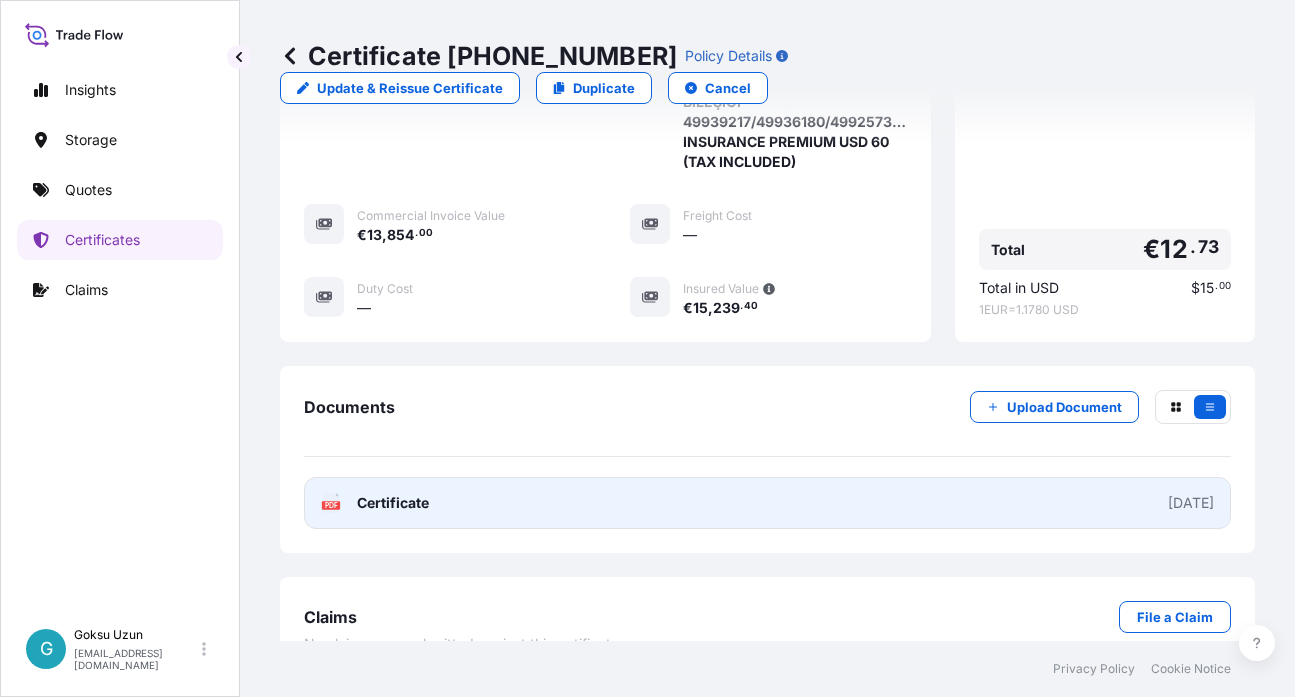click on "PDF Certificate [DATE]" at bounding box center [767, 503] 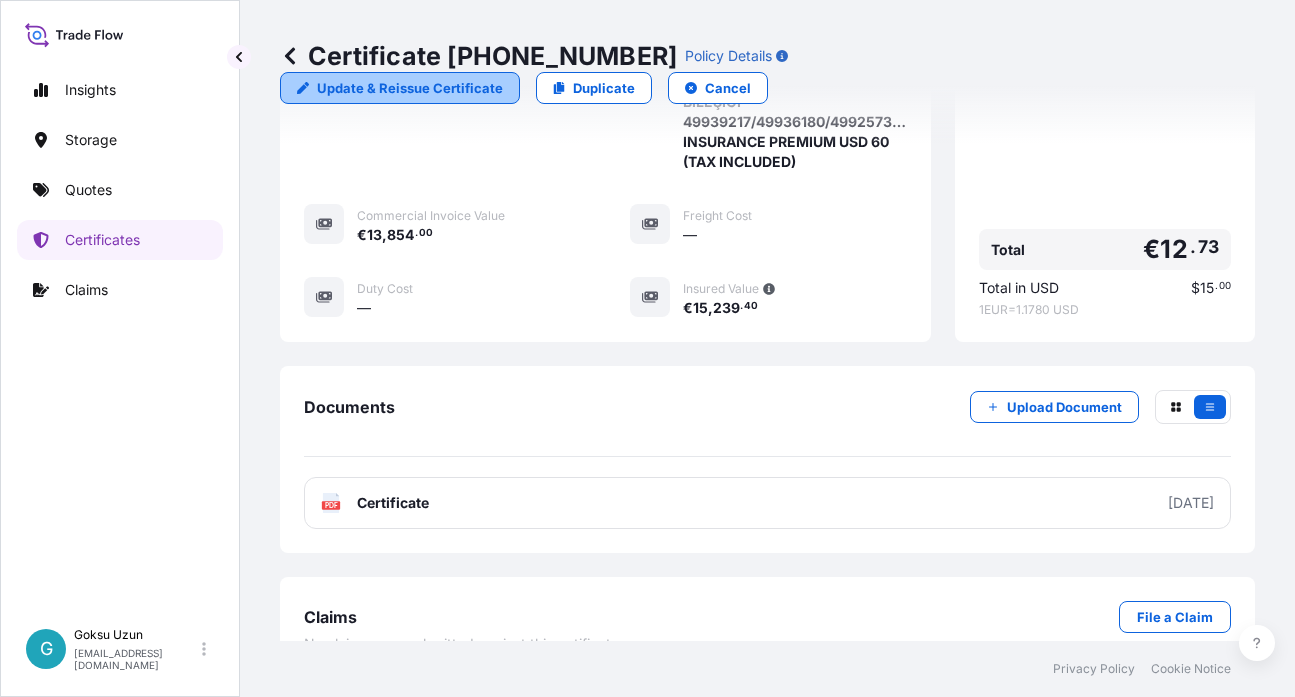 click on "Update & Reissue Certificate" at bounding box center (410, 88) 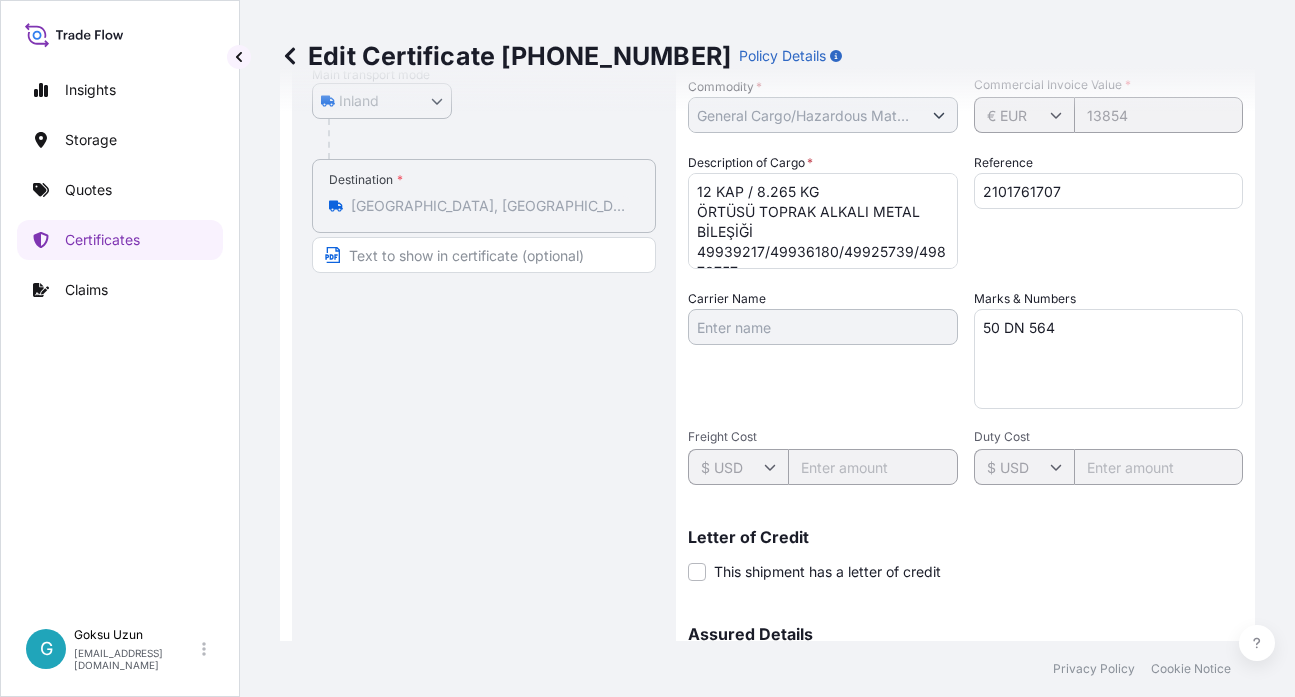 scroll, scrollTop: 320, scrollLeft: 0, axis: vertical 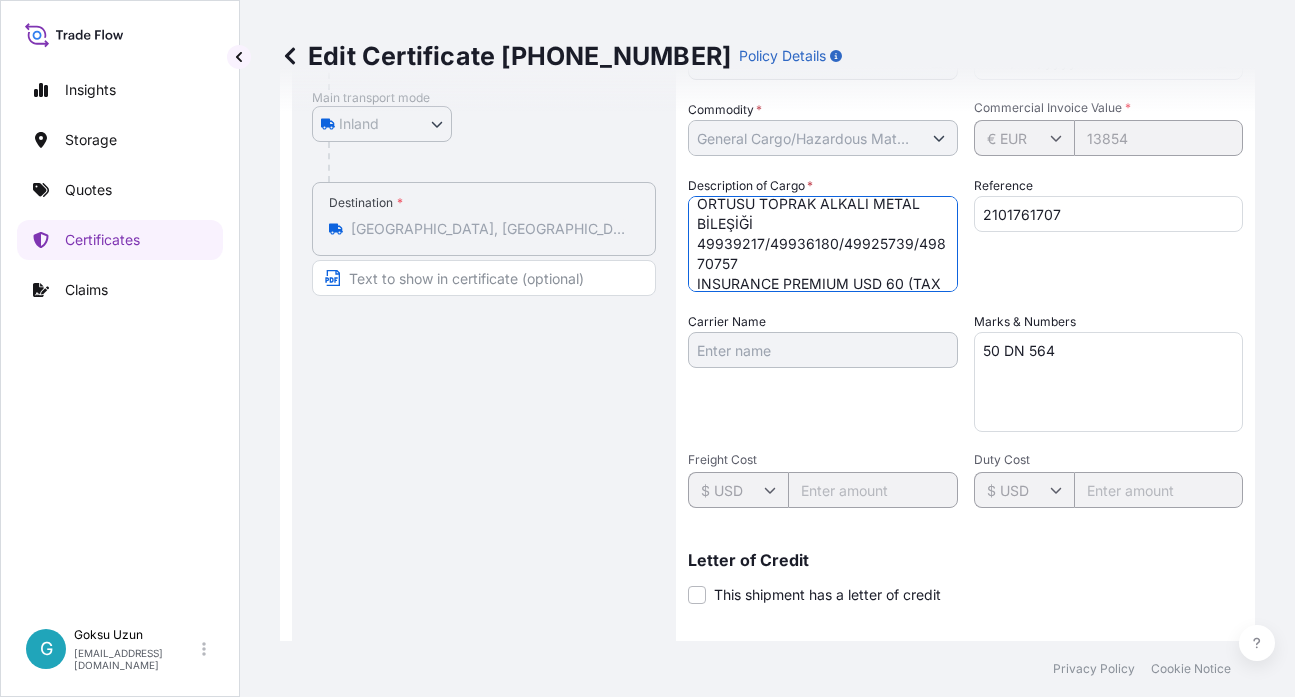 click on "12 KAP / 8.265 KG
ÖRTÜSÜ TOPRAK ALKALI METAL BİLEŞİĞİ
49939217/49936180/49925739/49870757
INSURANCE PREMIUM USD 60 (TAX INCLUDED)" at bounding box center (823, 244) 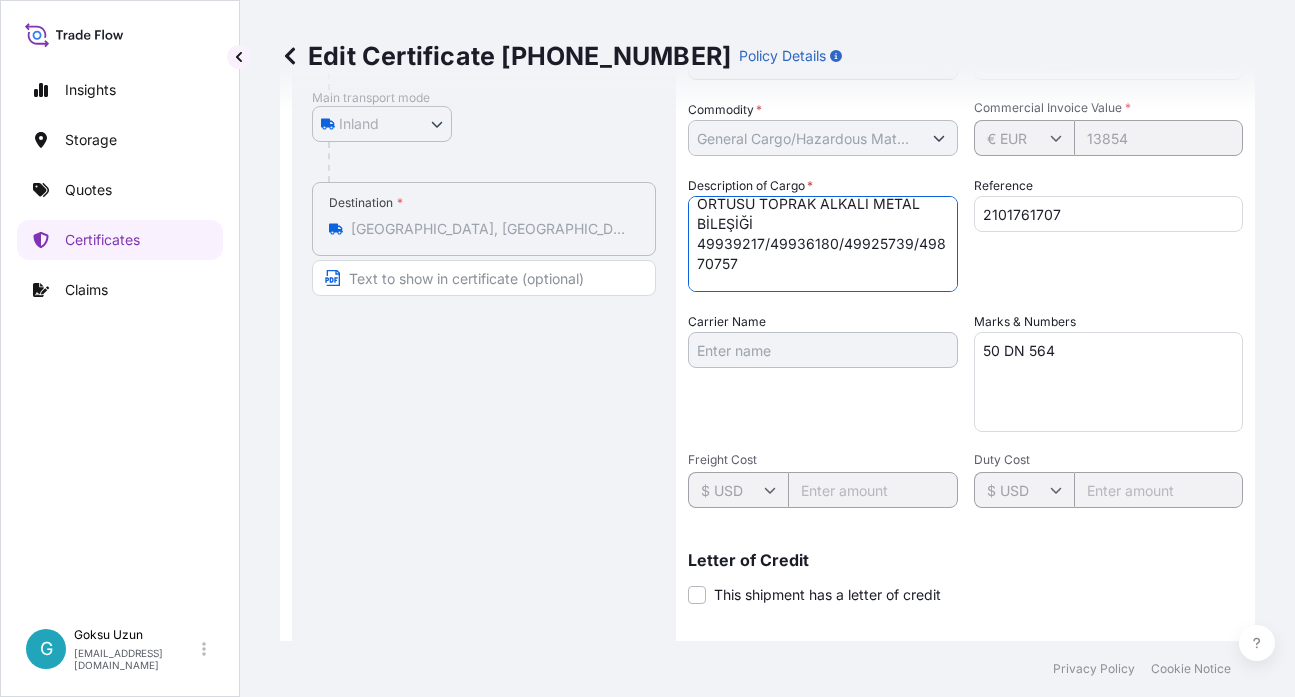 scroll, scrollTop: 32, scrollLeft: 0, axis: vertical 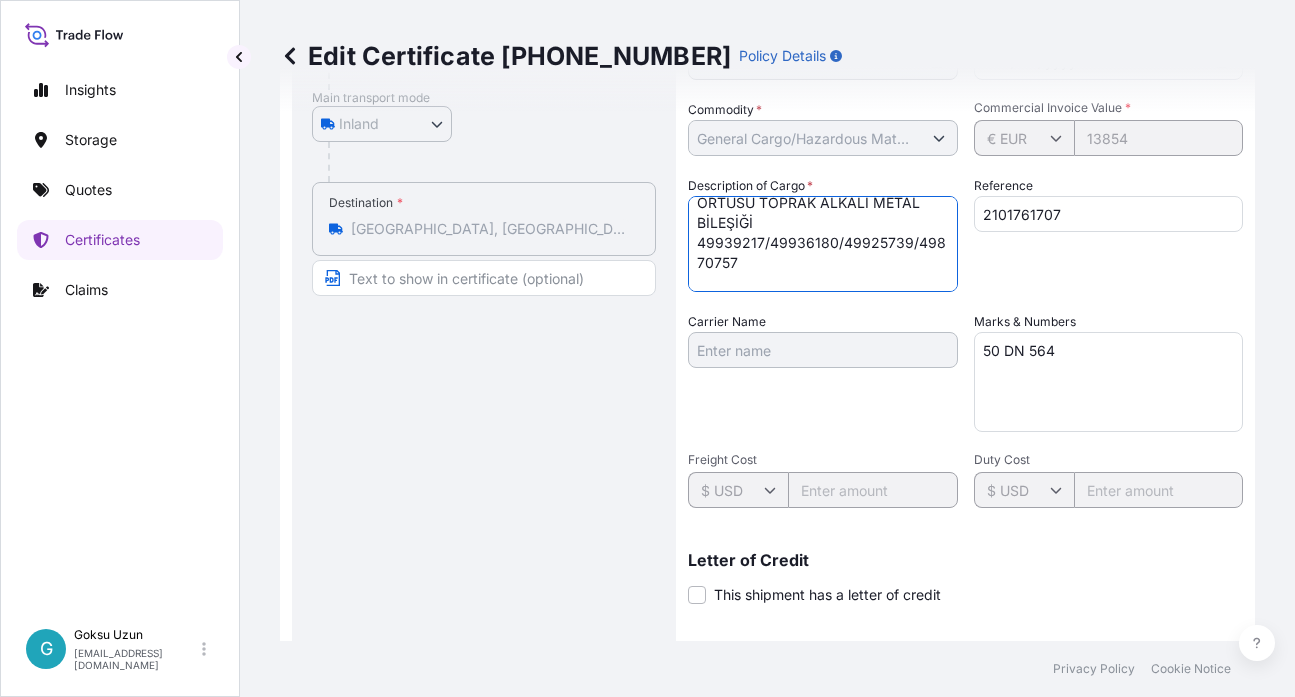 paste on "50 DN 564" 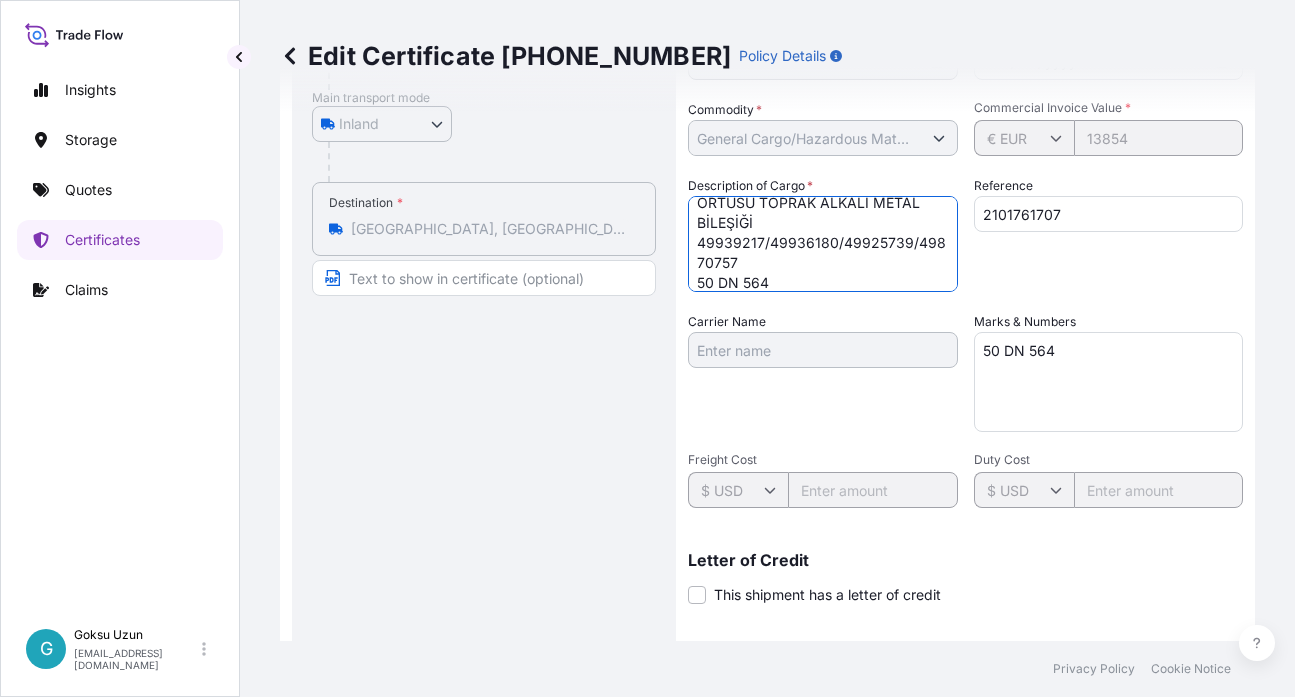 click on "12 KAP / 8.265 KG
ÖRTÜSÜ TOPRAK ALKALI METAL BİLEŞİĞİ
49939217/49936180/49925739/49870757
INSURANCE PREMIUM USD 60 (TAX INCLUDED)" at bounding box center [823, 244] 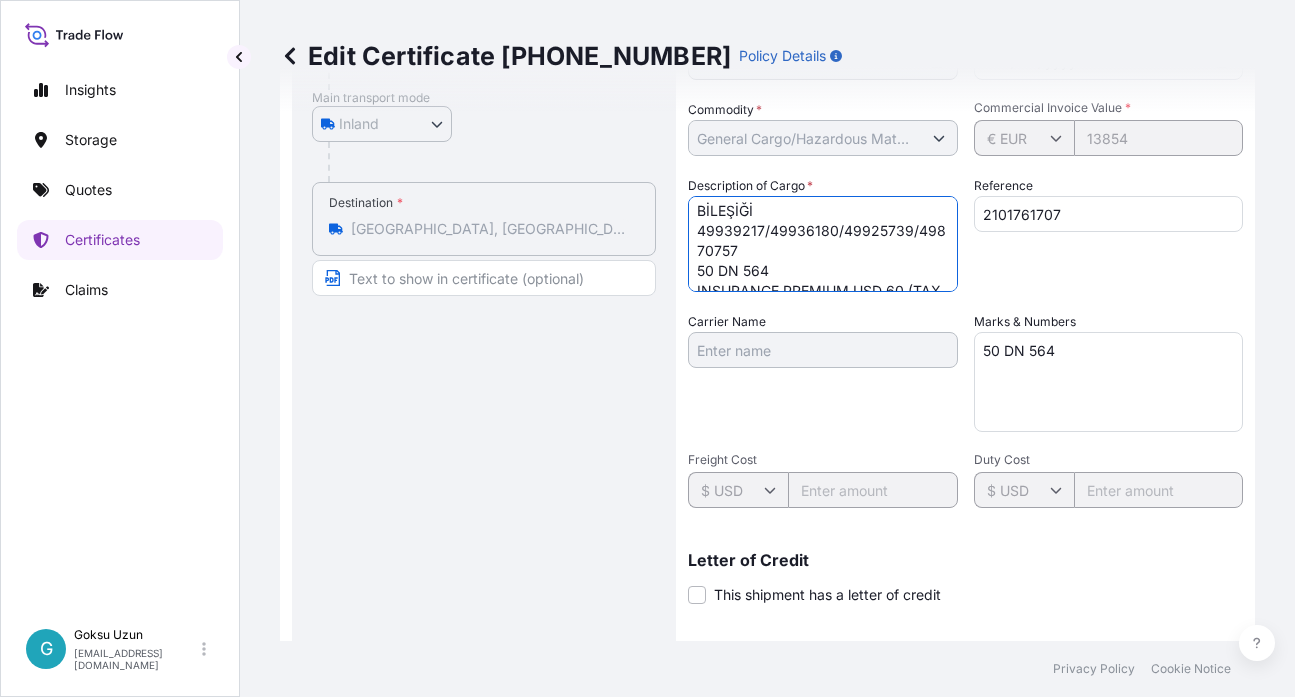 click on "12 KAP / 8.265 KG
ÖRTÜSÜ TOPRAK ALKALI METAL BİLEŞİĞİ
49939217/49936180/49925739/49870757
INSURANCE PREMIUM USD 60 (TAX INCLUDED)" at bounding box center [823, 244] 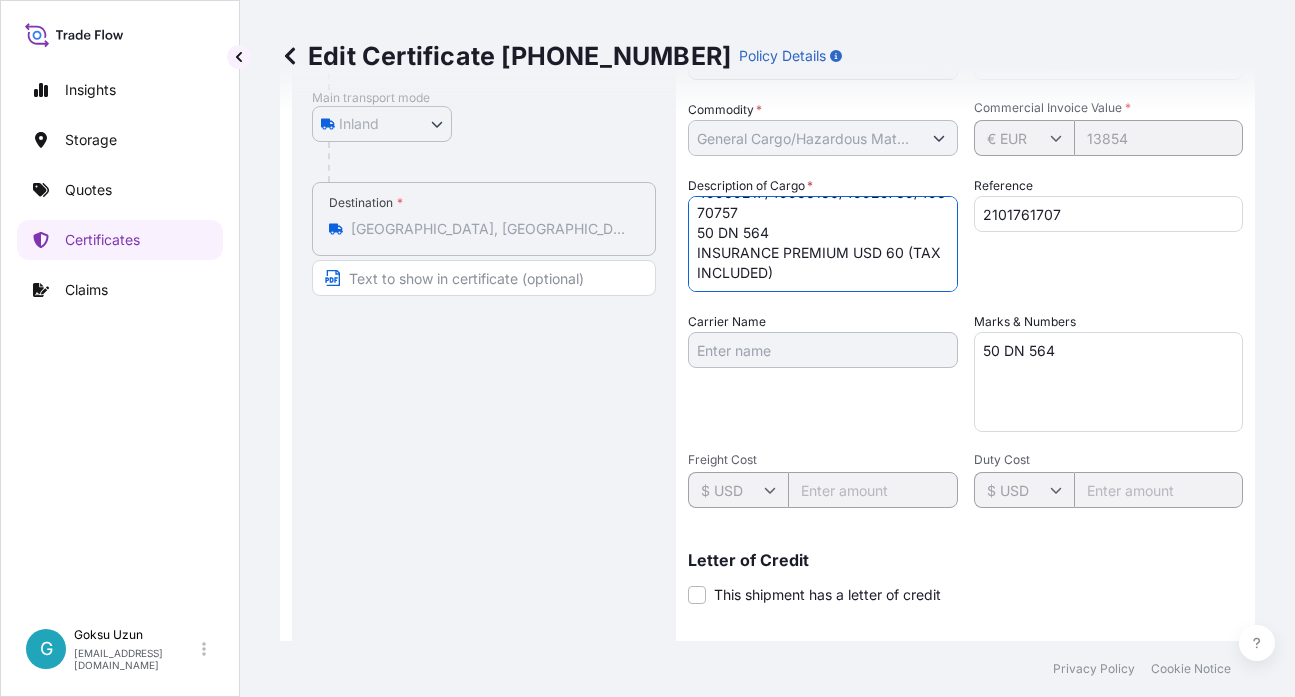 scroll, scrollTop: 101, scrollLeft: 0, axis: vertical 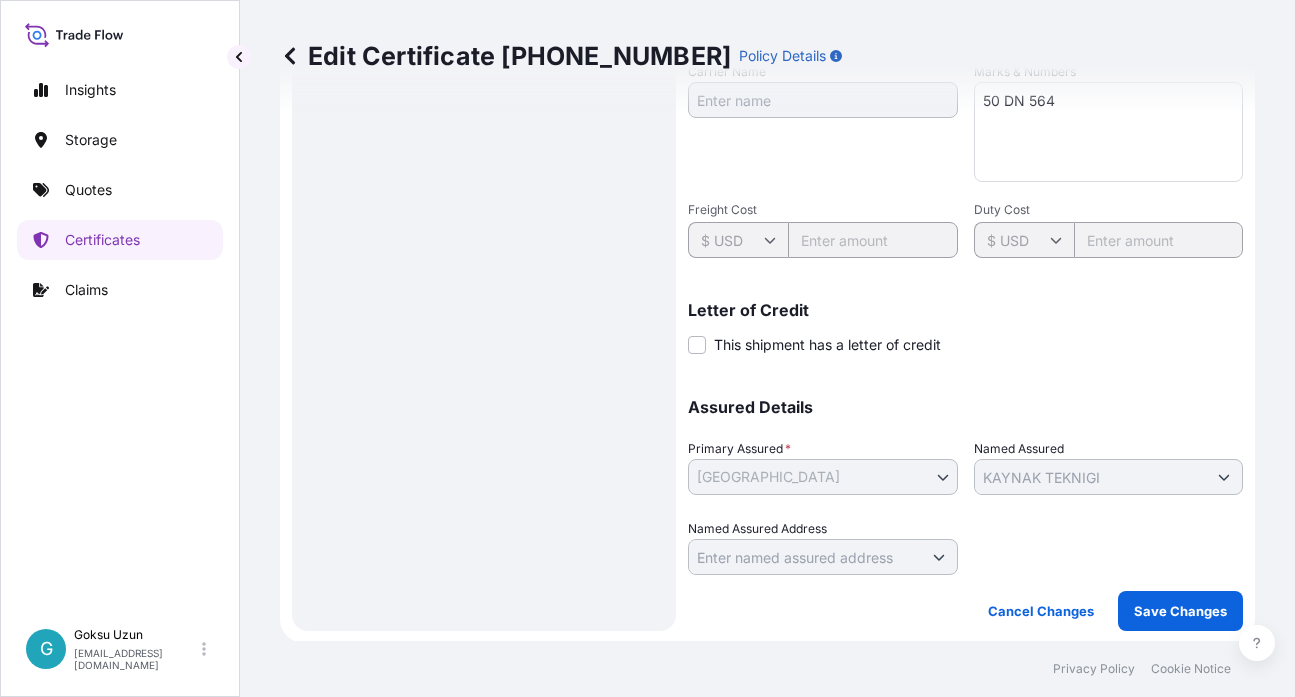 type on "12 KAP / 8.265 KG
ÖRTÜSÜ TOPRAK ALKALI METAL BİLEŞİĞİ
49939217/49936180/49925739/49870757
50 DN 564
INSURANCE PREMIUM USD 60 (TAX INCLUDED)" 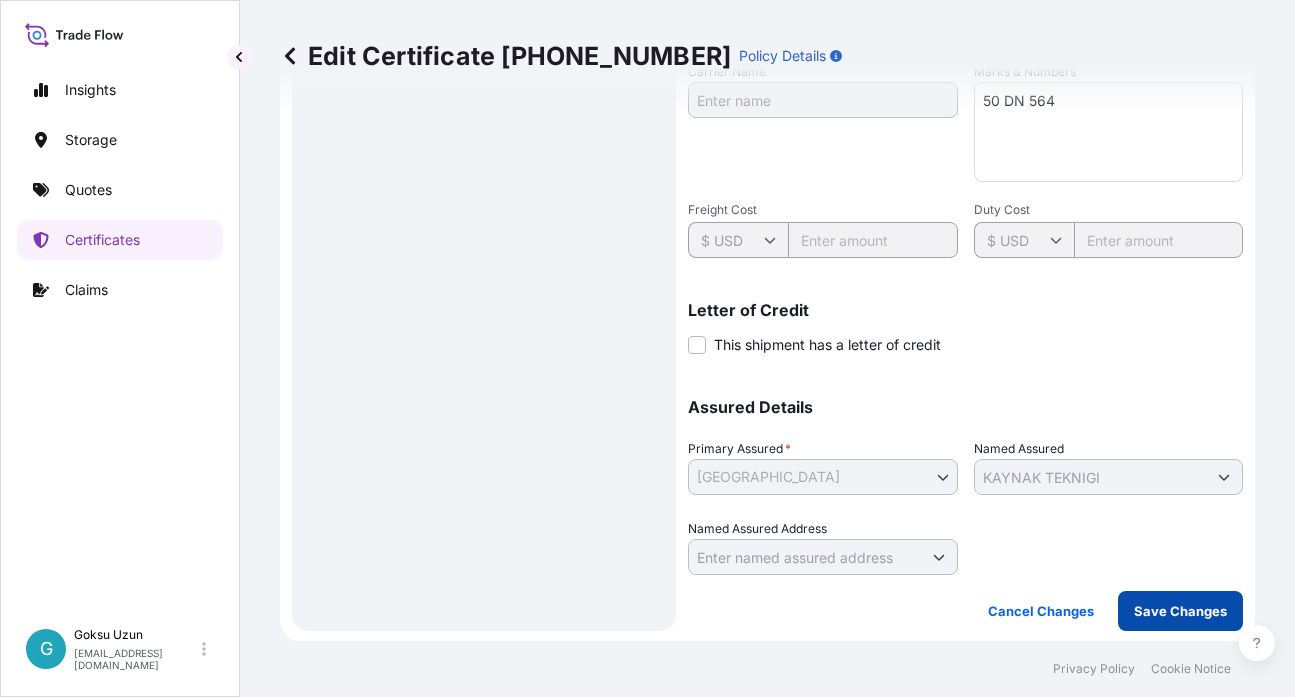 click on "Save Changes" at bounding box center [1180, 611] 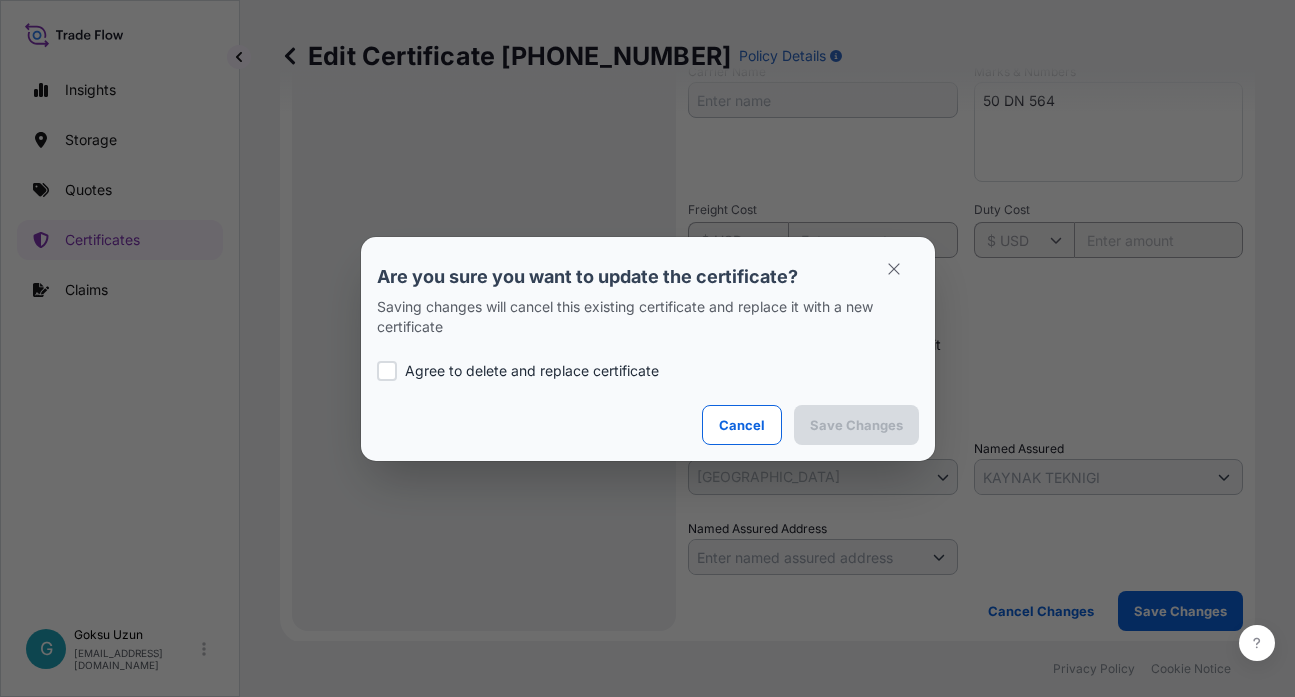 click on "Agree to delete and replace certificate" at bounding box center (532, 371) 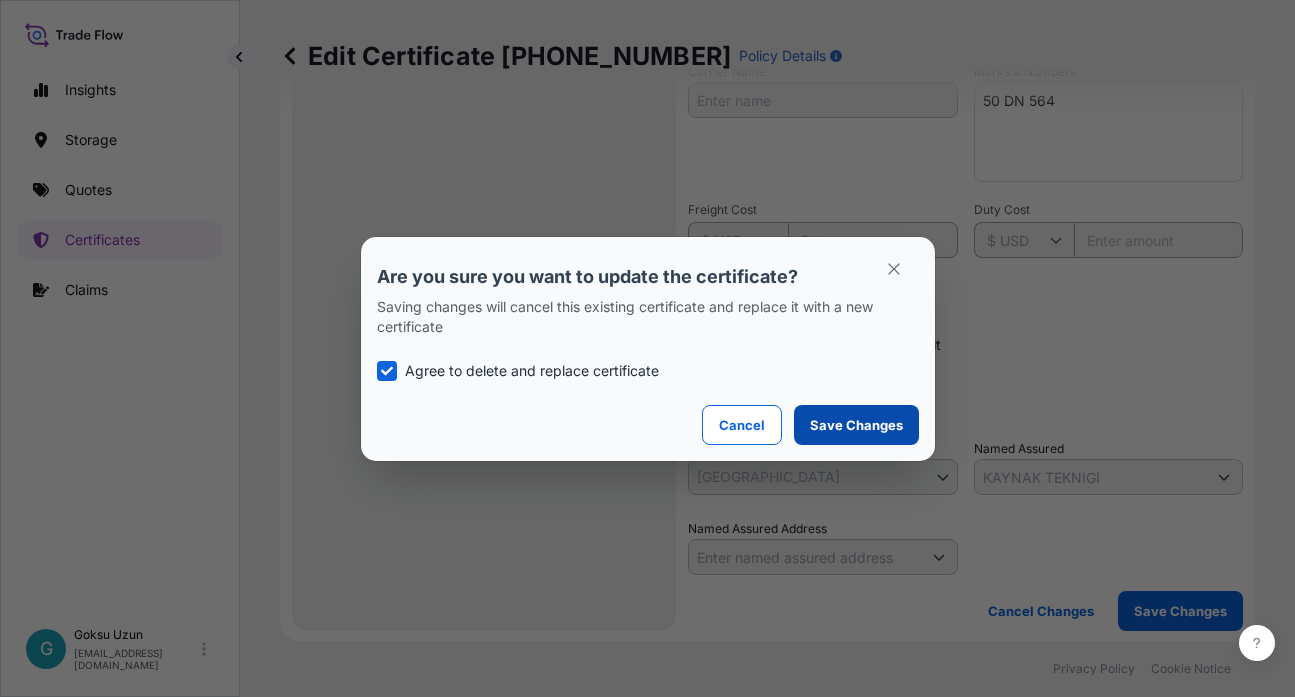 click on "Save Changes" at bounding box center (856, 425) 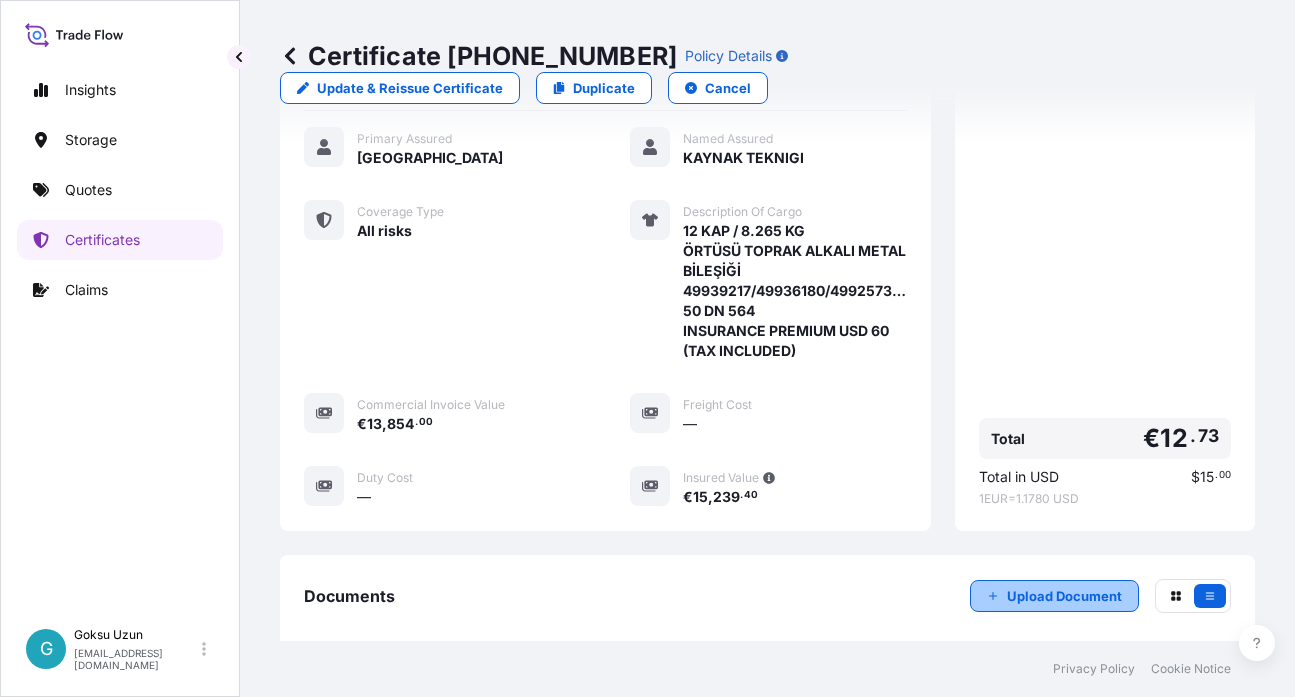 scroll, scrollTop: 647, scrollLeft: 0, axis: vertical 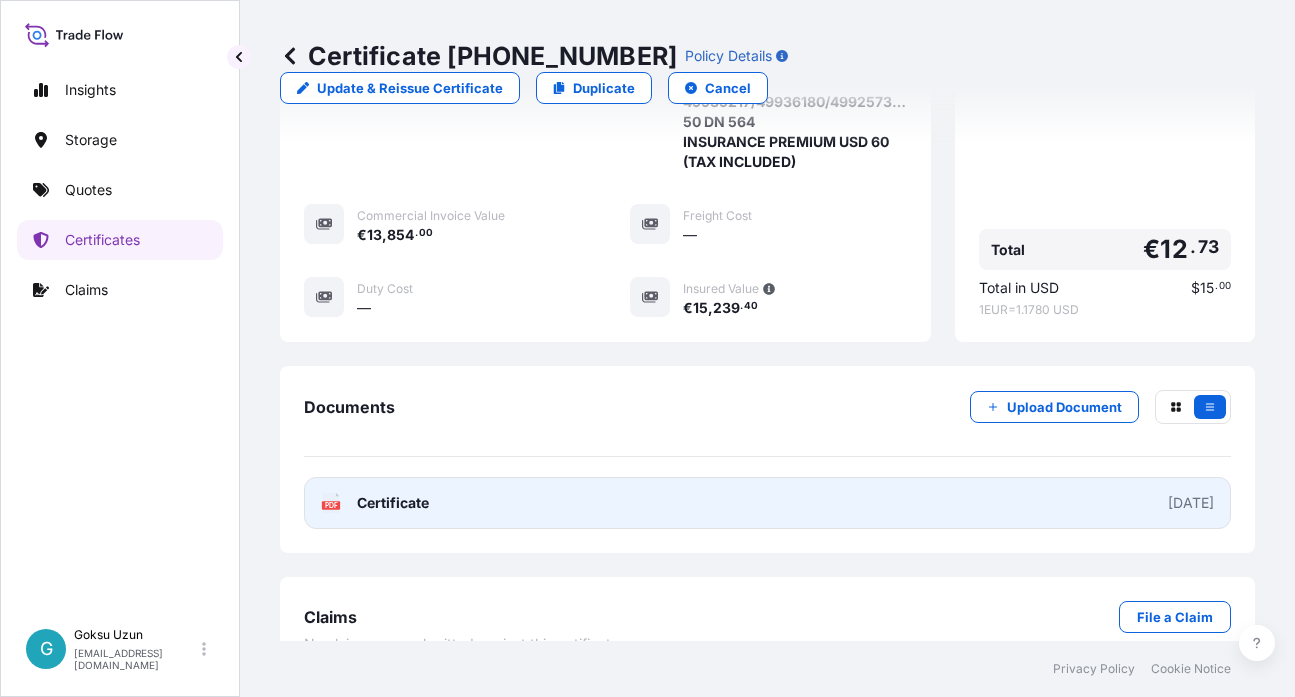 click on "PDF Certificate [DATE]" at bounding box center [767, 503] 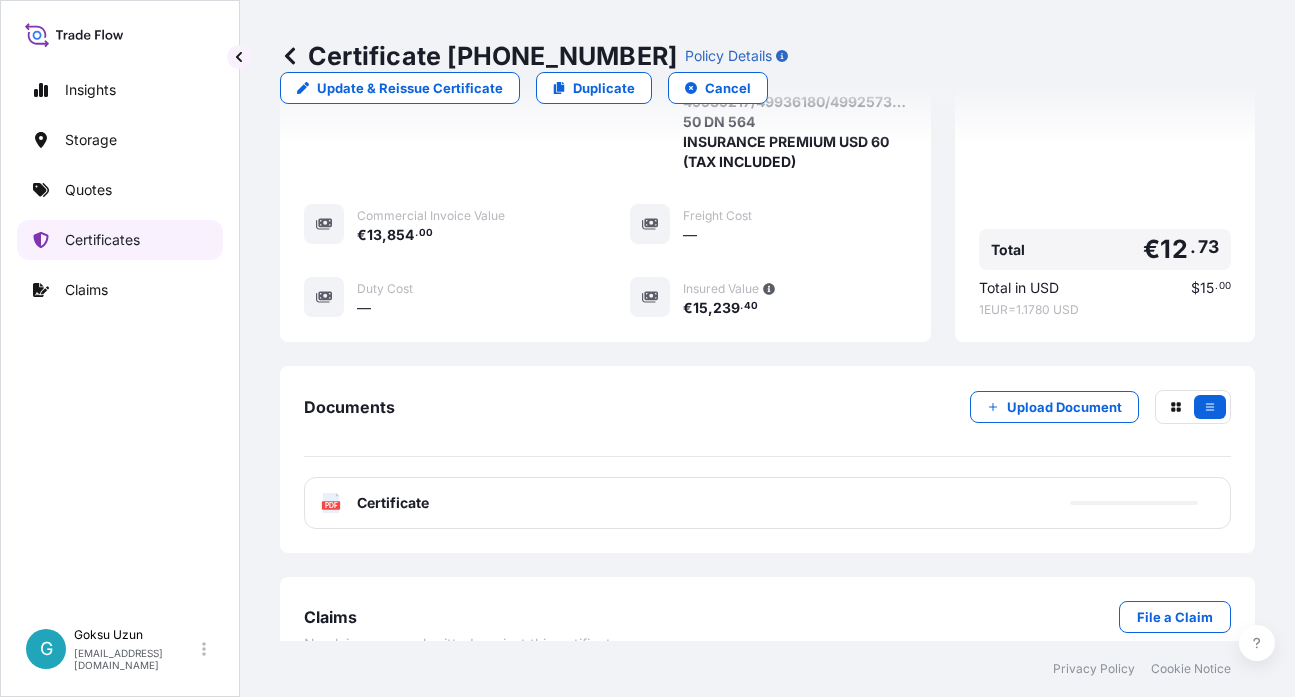 click on "Certificates" at bounding box center [120, 240] 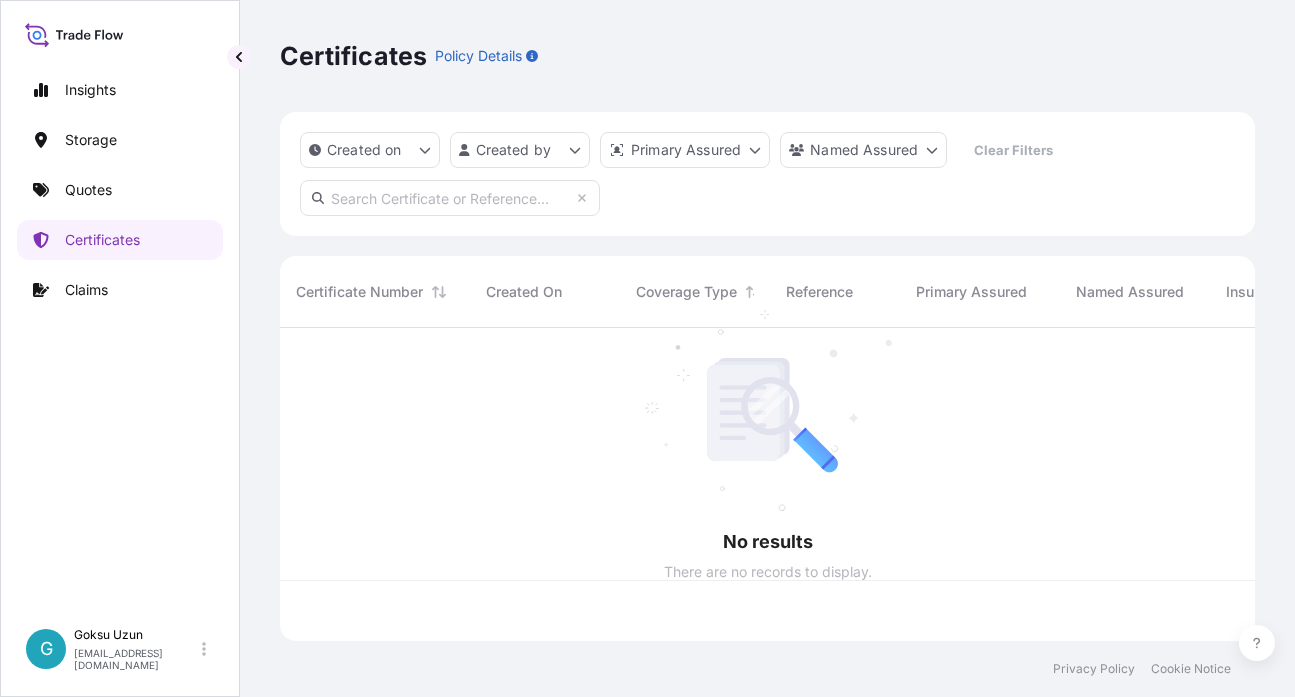 scroll, scrollTop: 0, scrollLeft: 0, axis: both 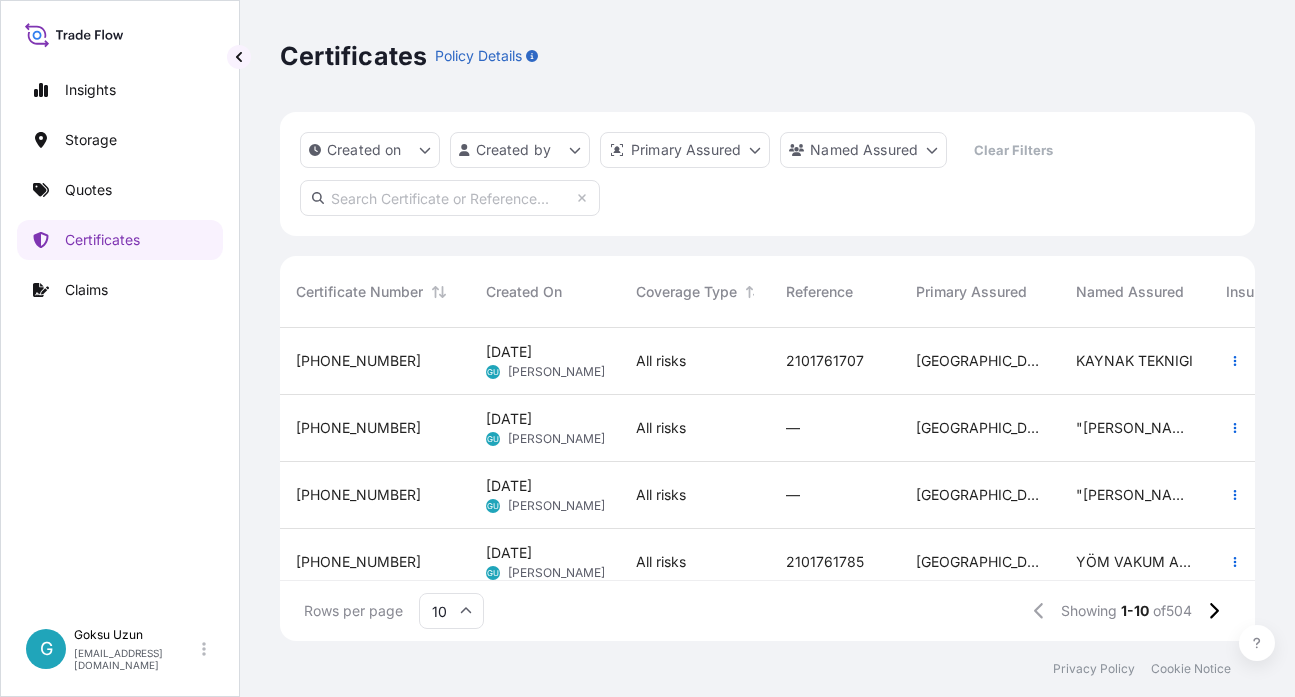 click on "Certificates Policy Details" at bounding box center (767, 56) 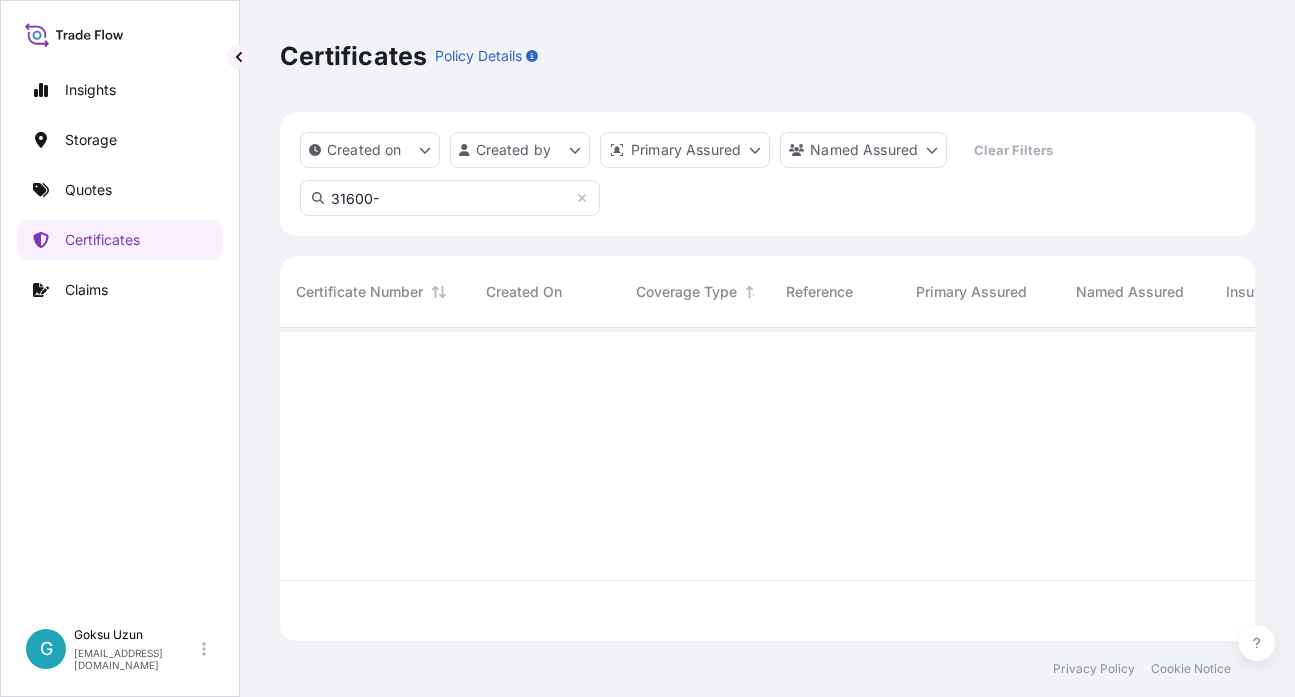drag, startPoint x: 1004, startPoint y: 68, endPoint x: 992, endPoint y: 72, distance: 12.649111 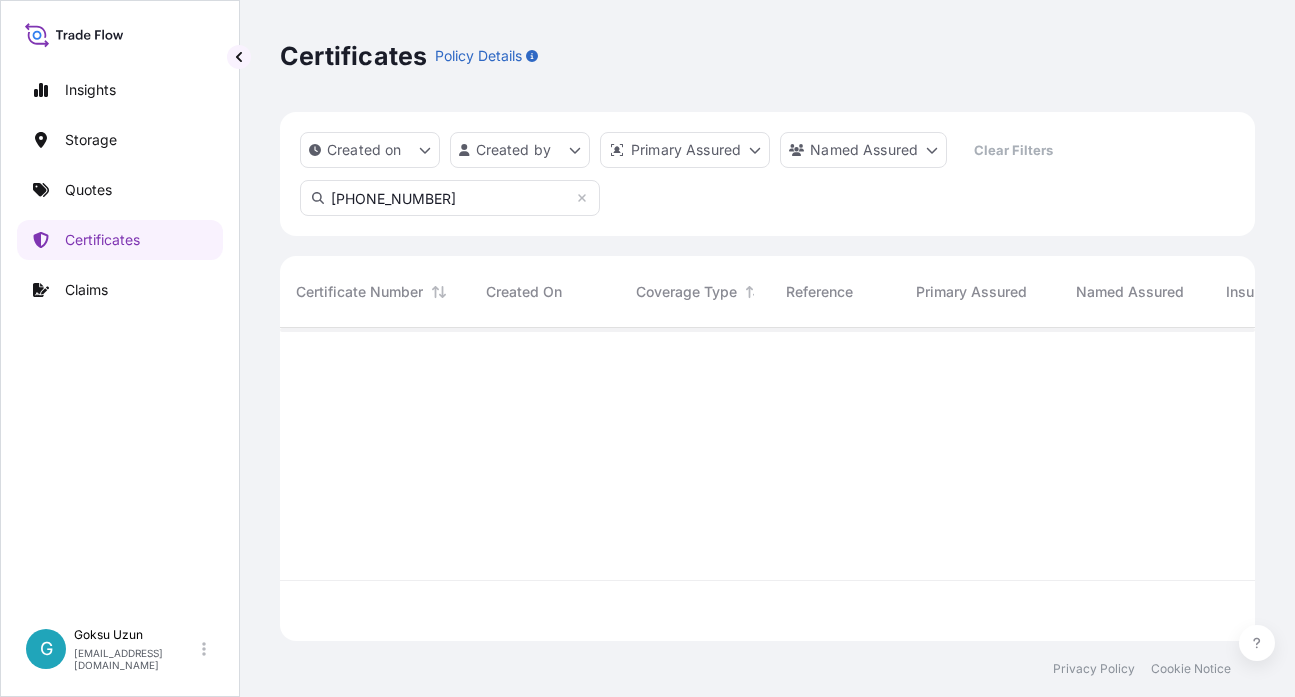 type on "[PHONE_NUMBER]" 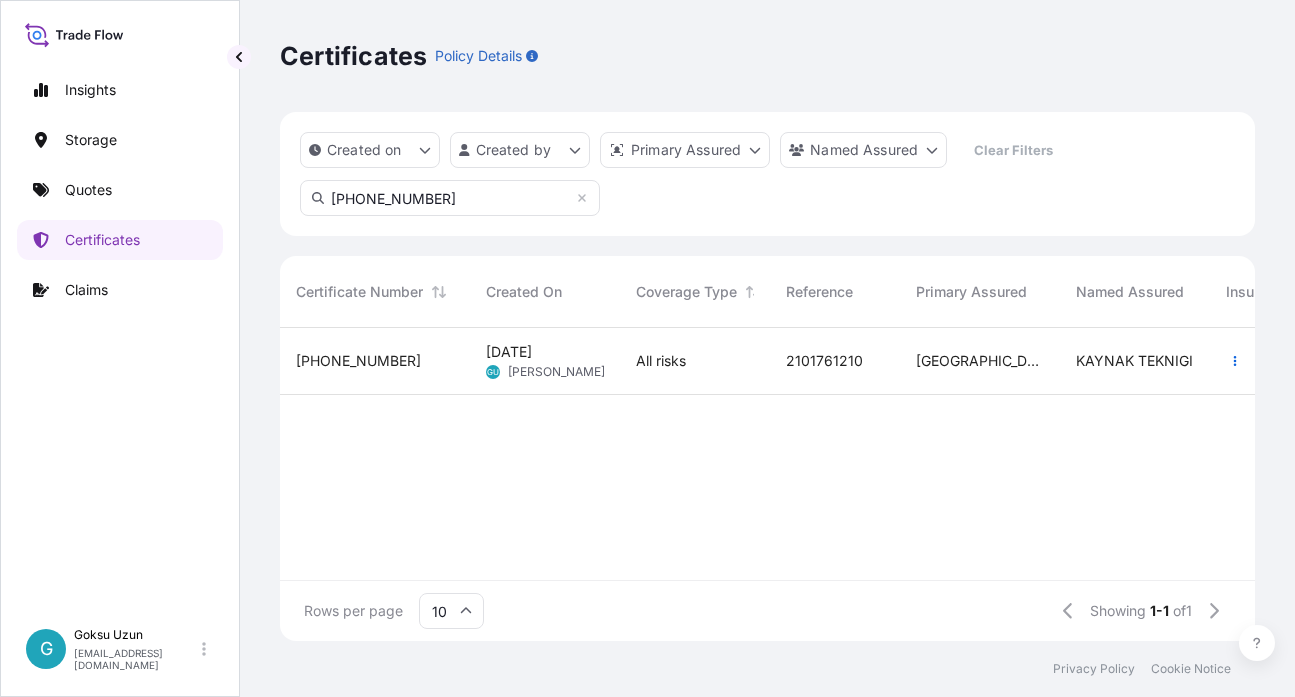 click on "[PHONE_NUMBER]" at bounding box center [375, 361] 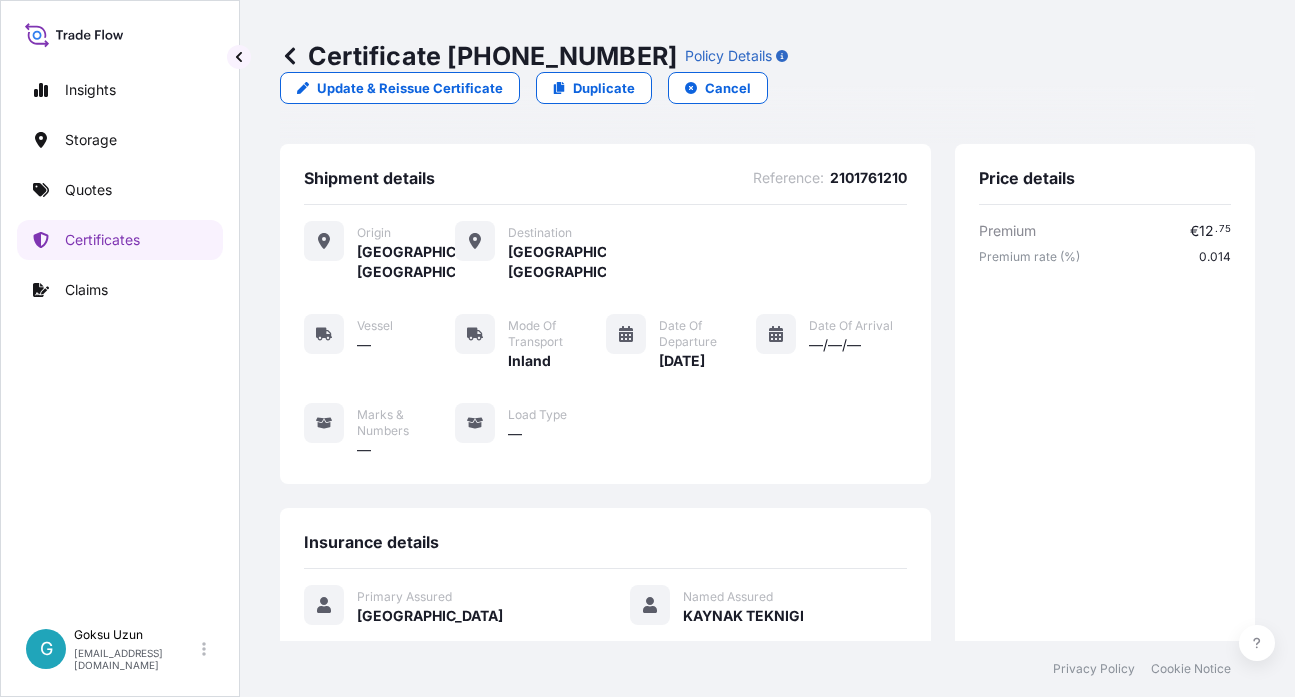 drag, startPoint x: 1154, startPoint y: 434, endPoint x: 1104, endPoint y: 426, distance: 50.635956 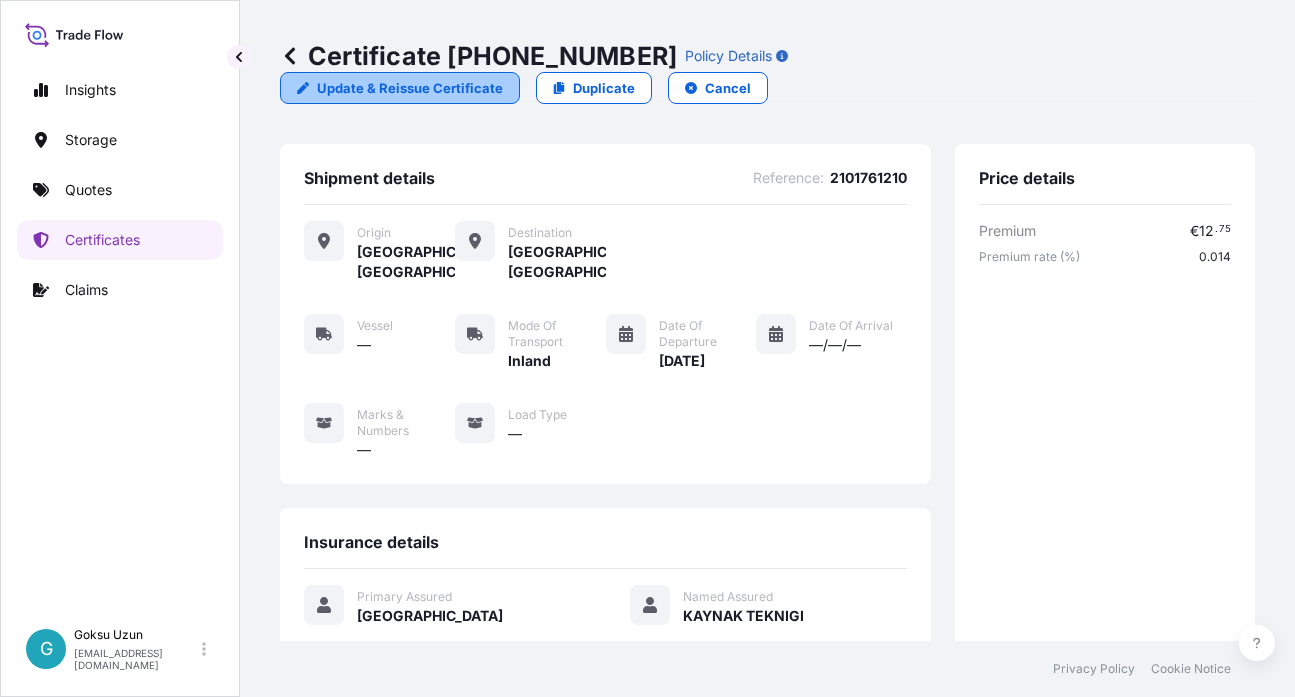 click on "Update & Reissue Certificate" at bounding box center (410, 88) 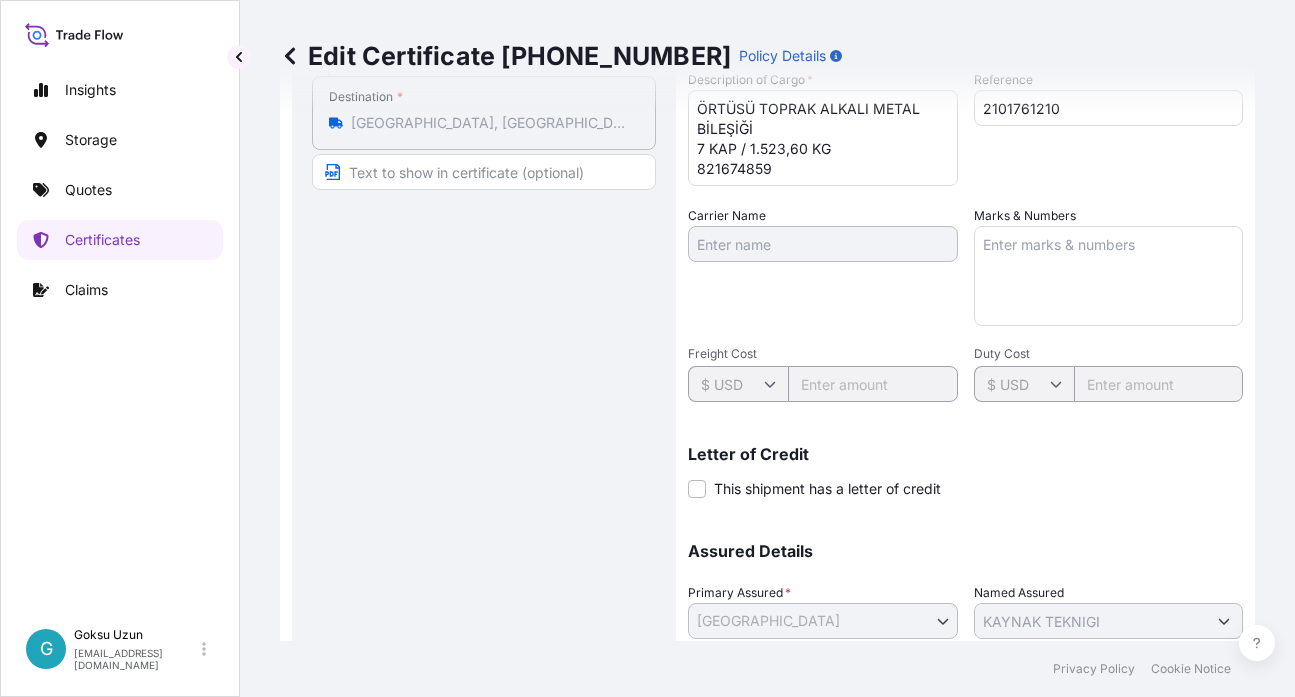scroll, scrollTop: 375, scrollLeft: 0, axis: vertical 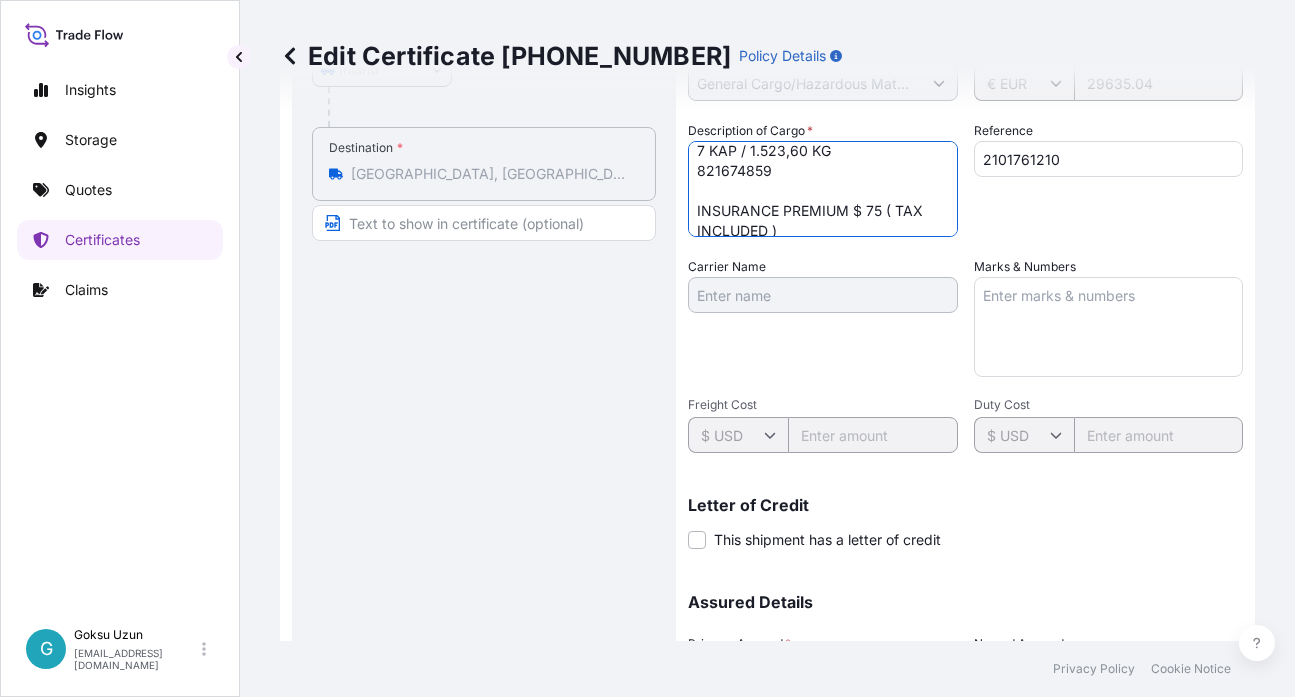 click on "ÖRTÜSÜ TOPRAK ALKALI METAL BİLEŞİĞİ
7 KAP / 1.523,60 KG
821674859
INSURANCE PREMIUM $ 75 ( TAX INCLUDED )" at bounding box center (823, 189) 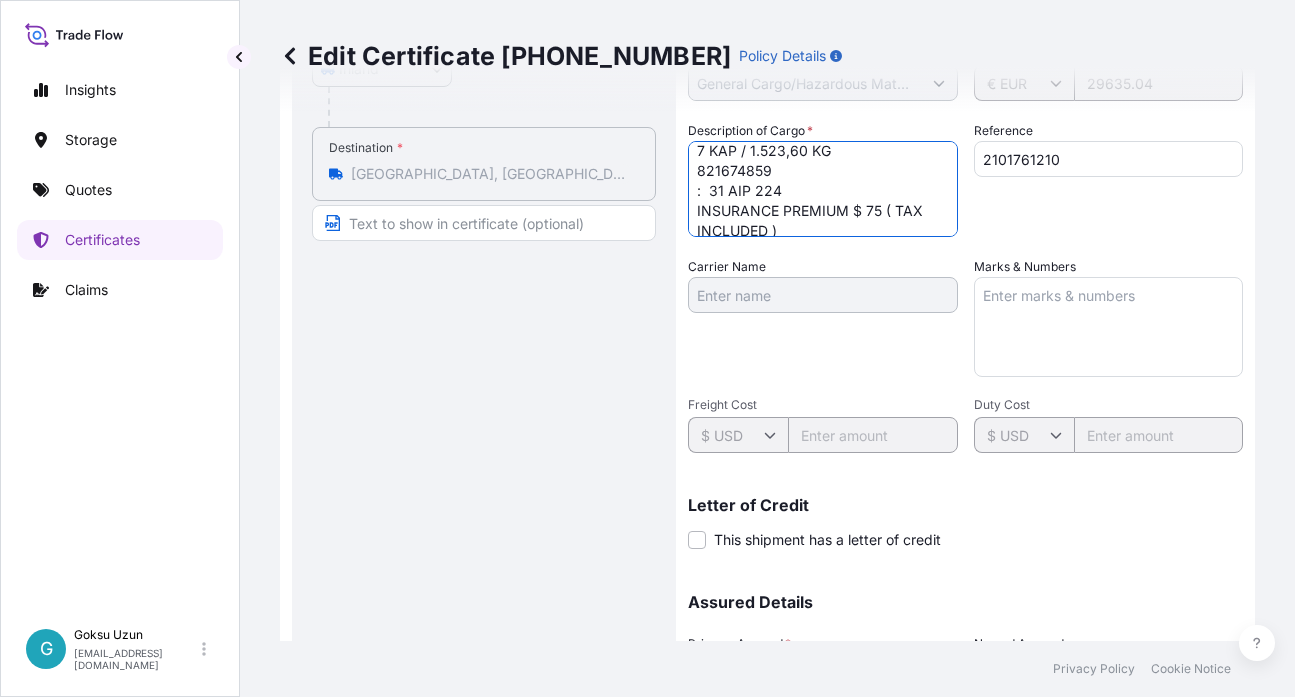 click on "ÖRTÜSÜ TOPRAK ALKALI METAL BİLEŞİĞİ
7 KAP / 1.523,60 KG
821674859
INSURANCE PREMIUM $ 75 ( TAX INCLUDED )" at bounding box center [823, 189] 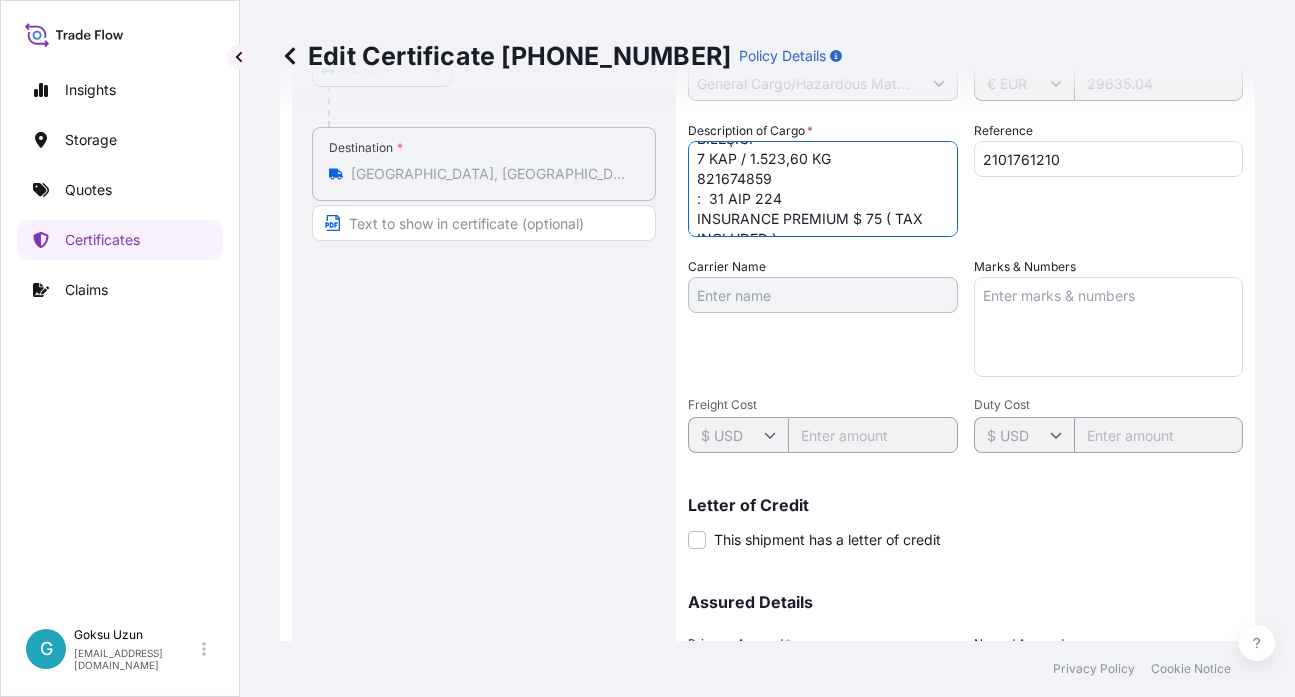 scroll, scrollTop: 49, scrollLeft: 0, axis: vertical 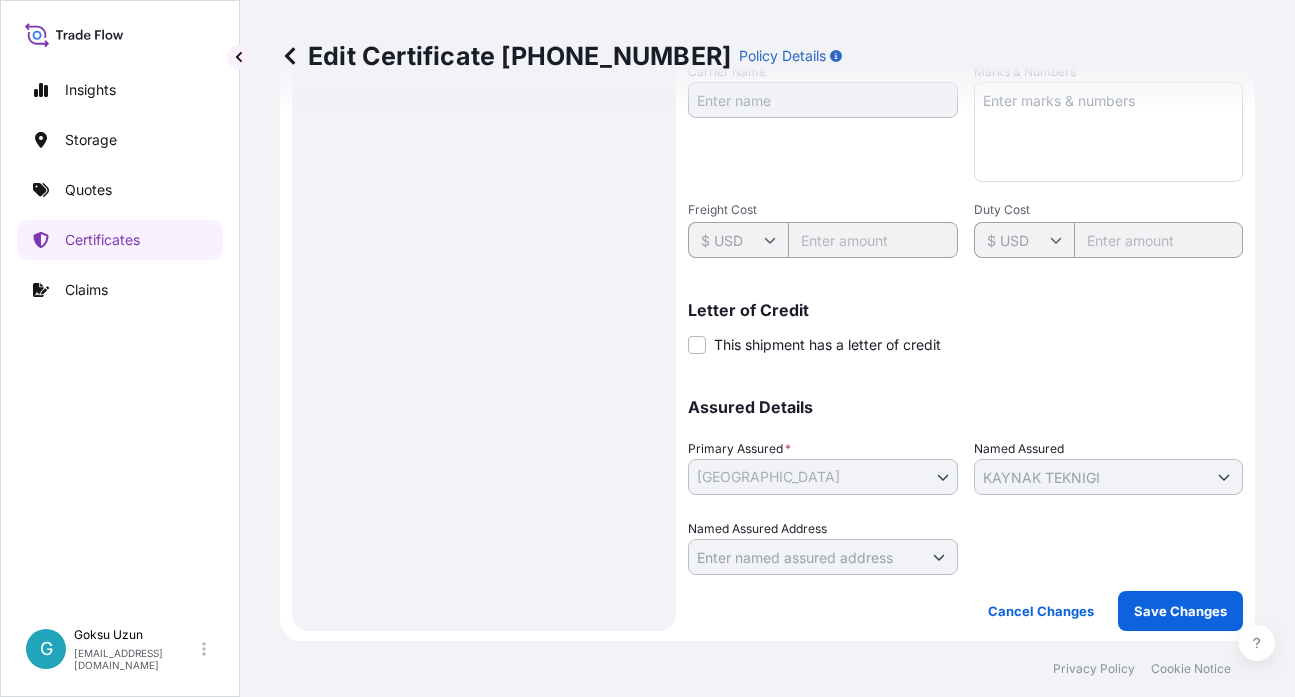 type on "ÖRTÜSÜ TOPRAK ALKALI METAL BİLEŞİĞİ
7 KAP / 1.523,60 KG
821674859
:  31 AIP 224
INSURANCE PREMIUM $ 75 ( TAX INCLUDED )" 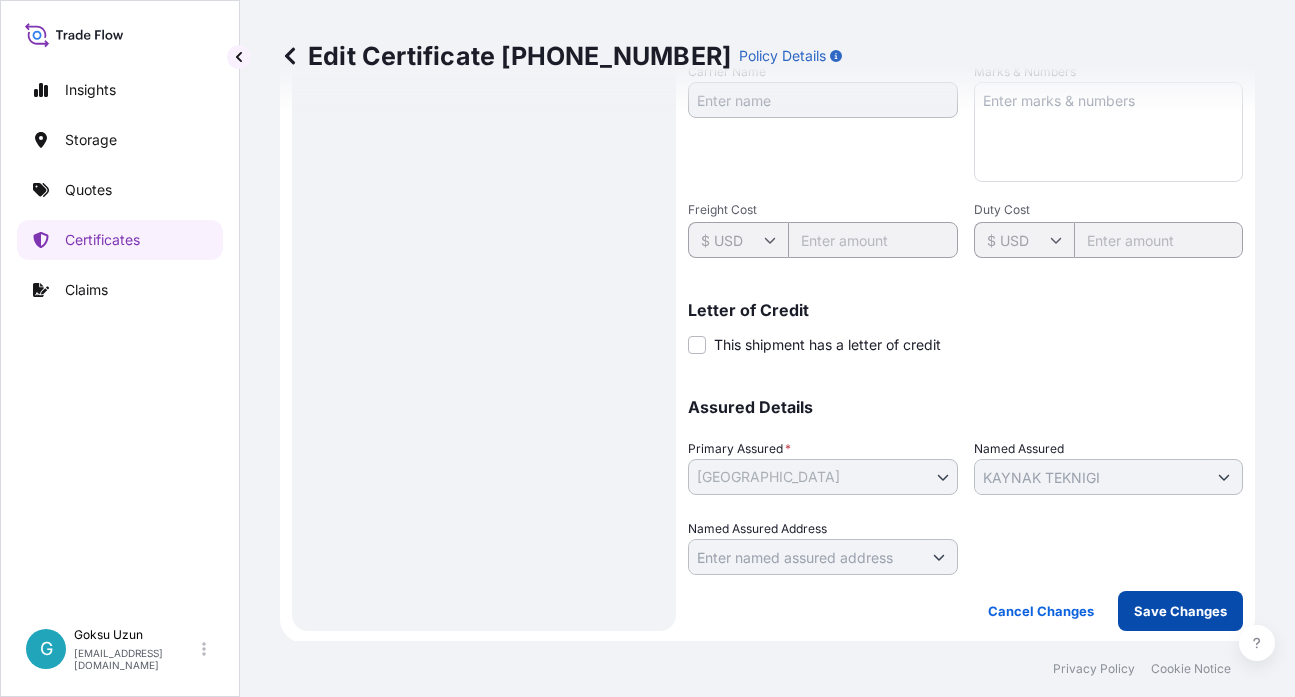 click on "Save Changes" at bounding box center [1180, 611] 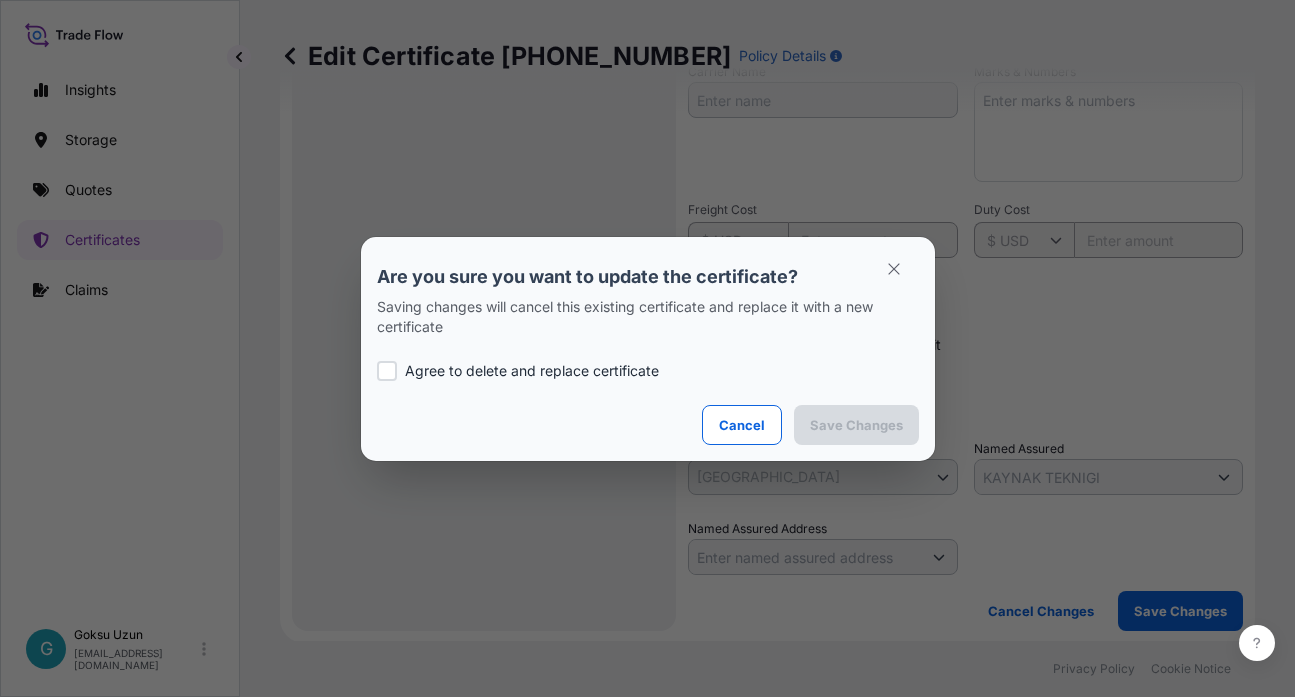 click on "Agree to delete and replace certificate" at bounding box center [532, 371] 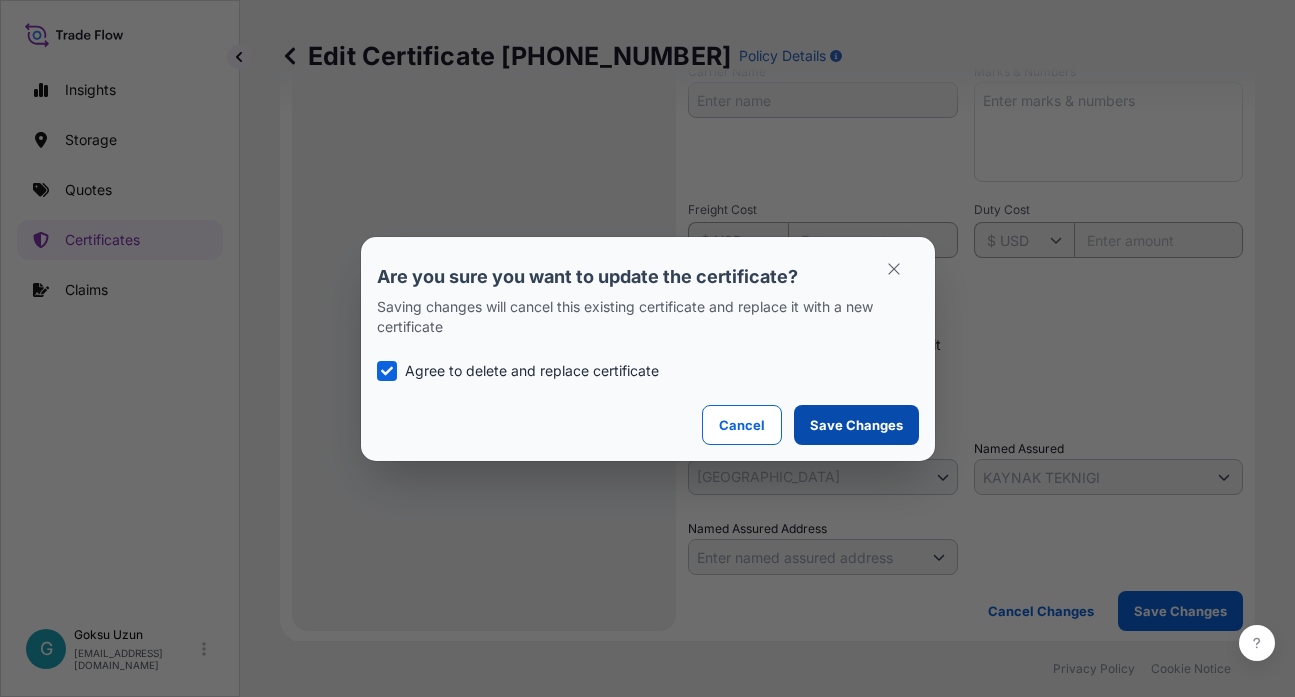click on "Save Changes" at bounding box center [856, 425] 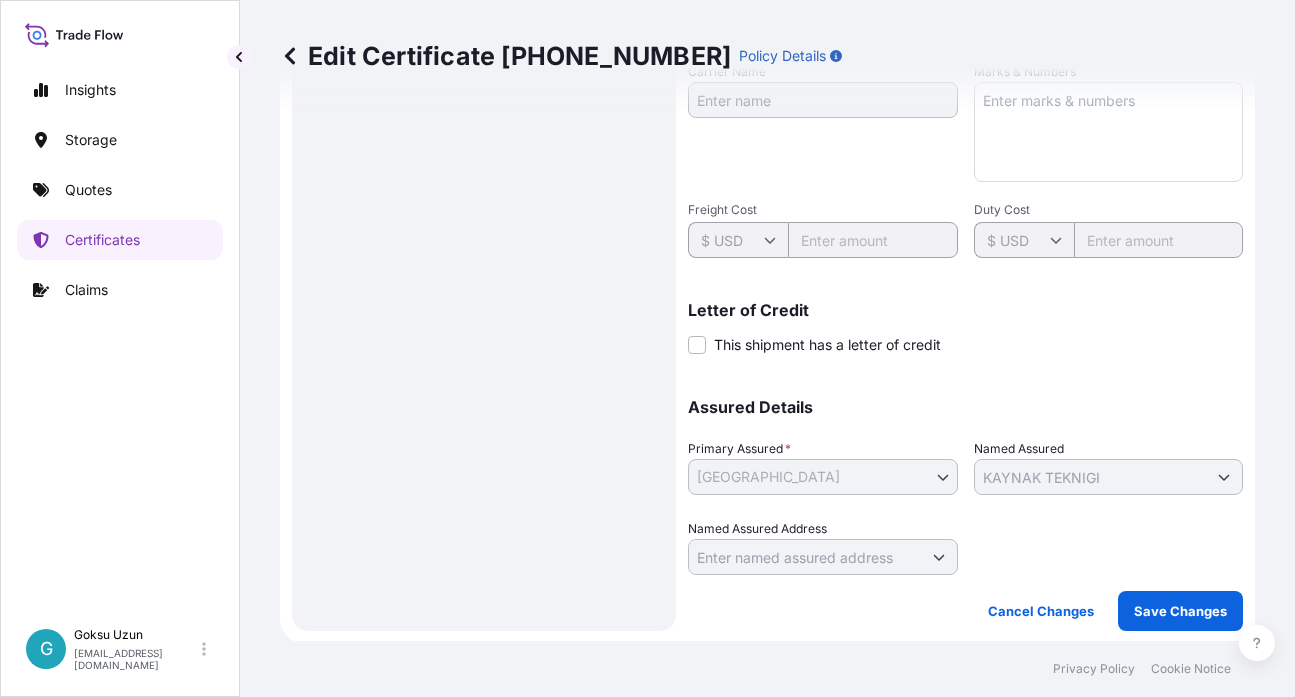 scroll, scrollTop: 0, scrollLeft: 0, axis: both 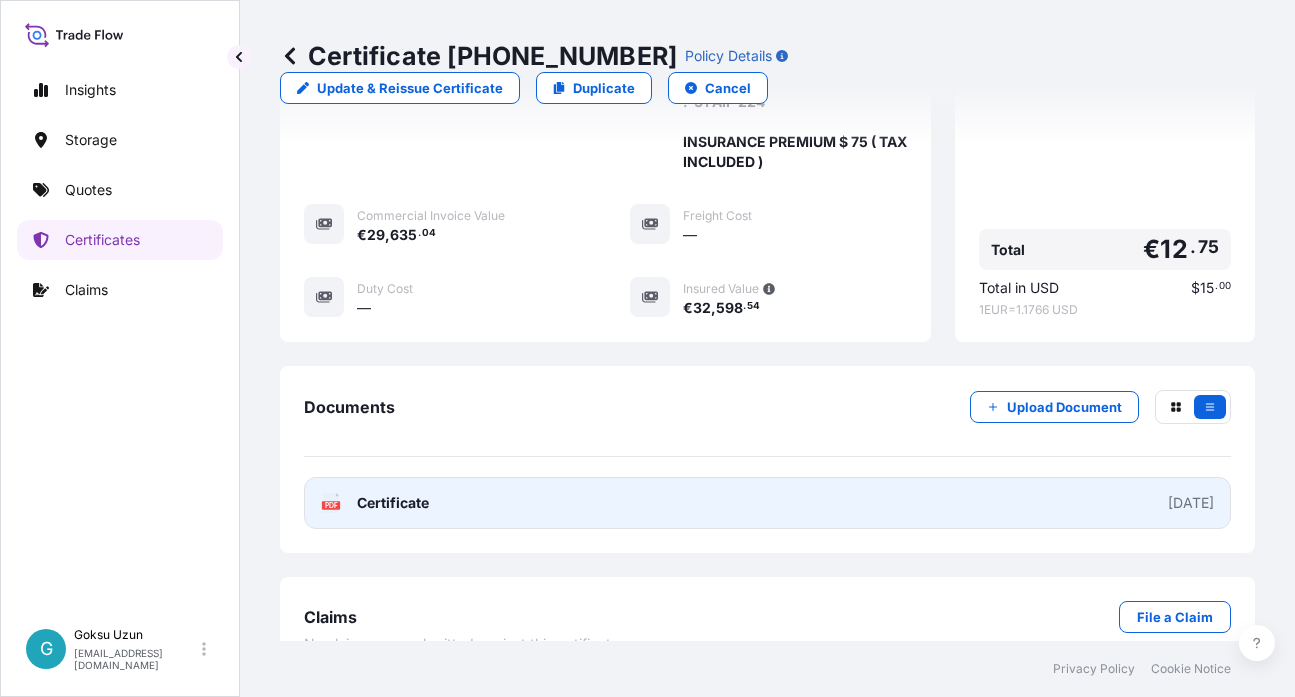 click on "PDF Certificate [DATE]" at bounding box center [767, 503] 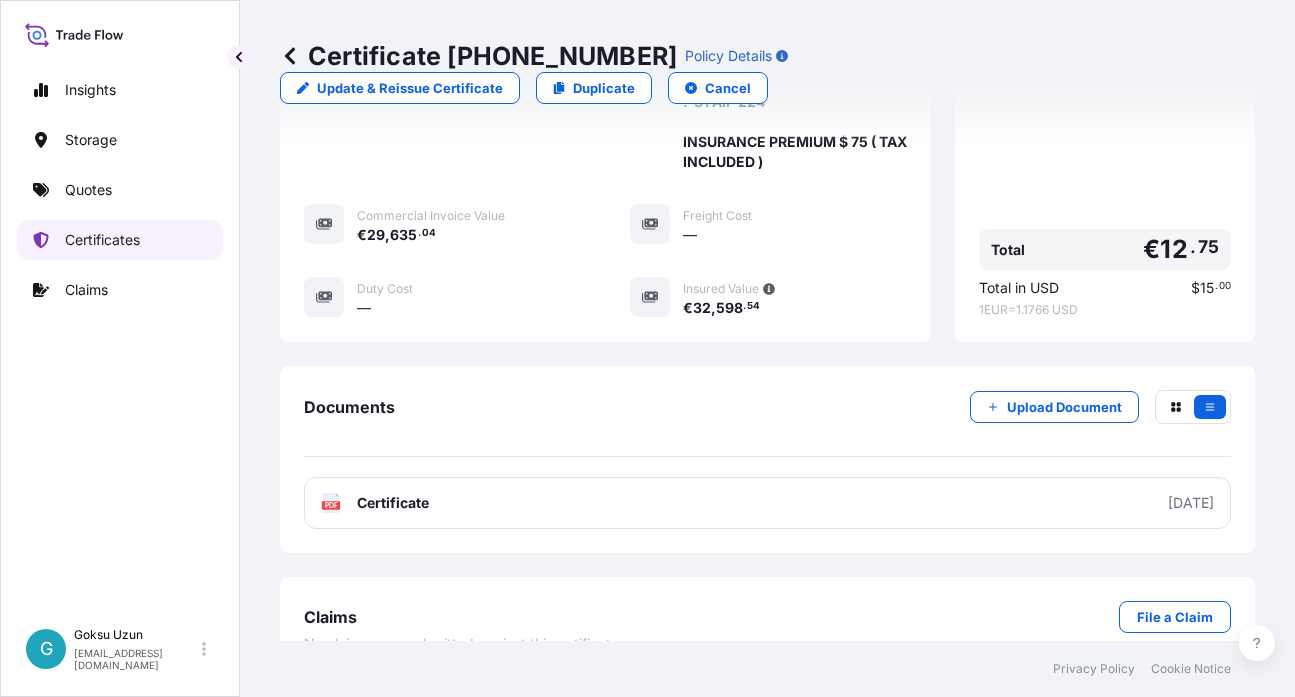 click on "Certificates" at bounding box center [120, 240] 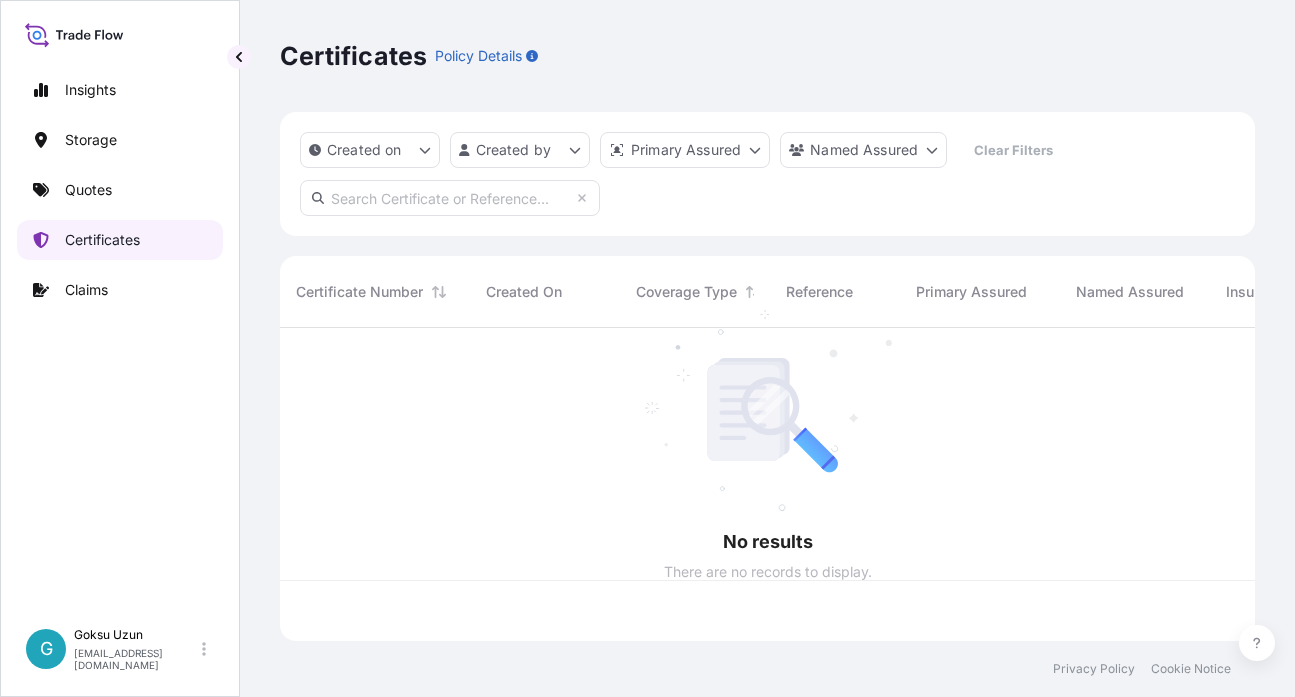 scroll, scrollTop: 0, scrollLeft: 0, axis: both 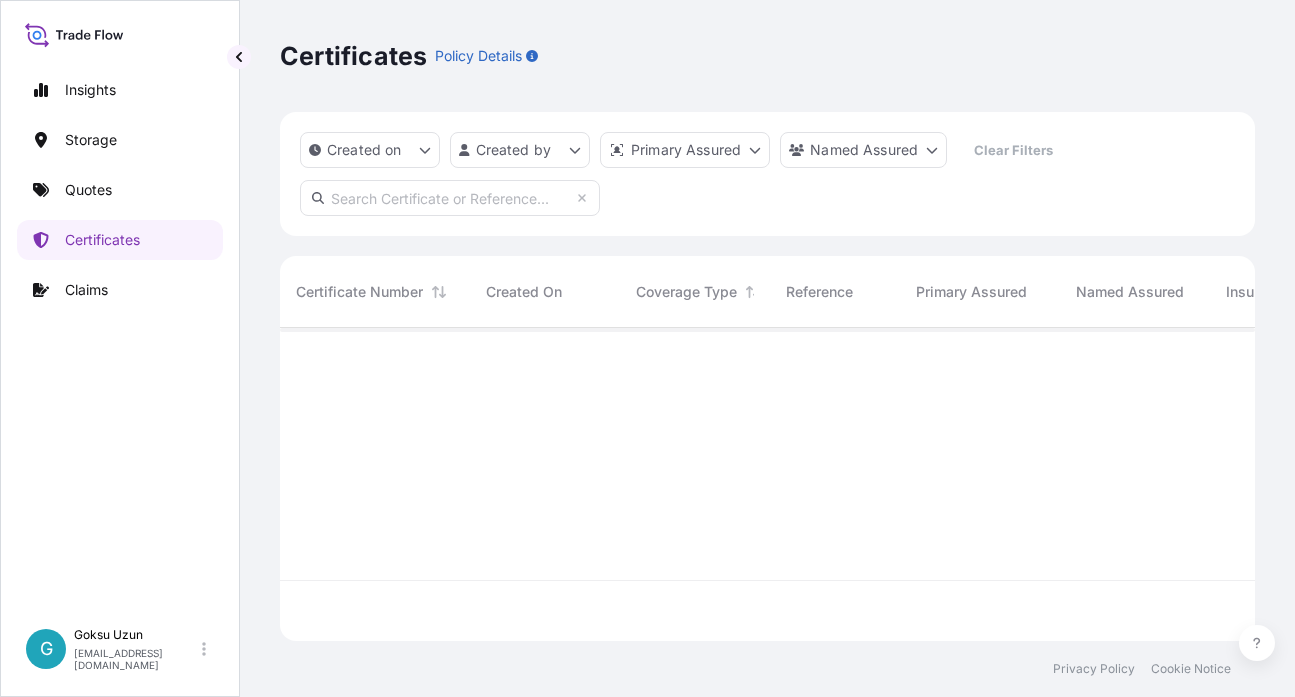 click at bounding box center (450, 198) 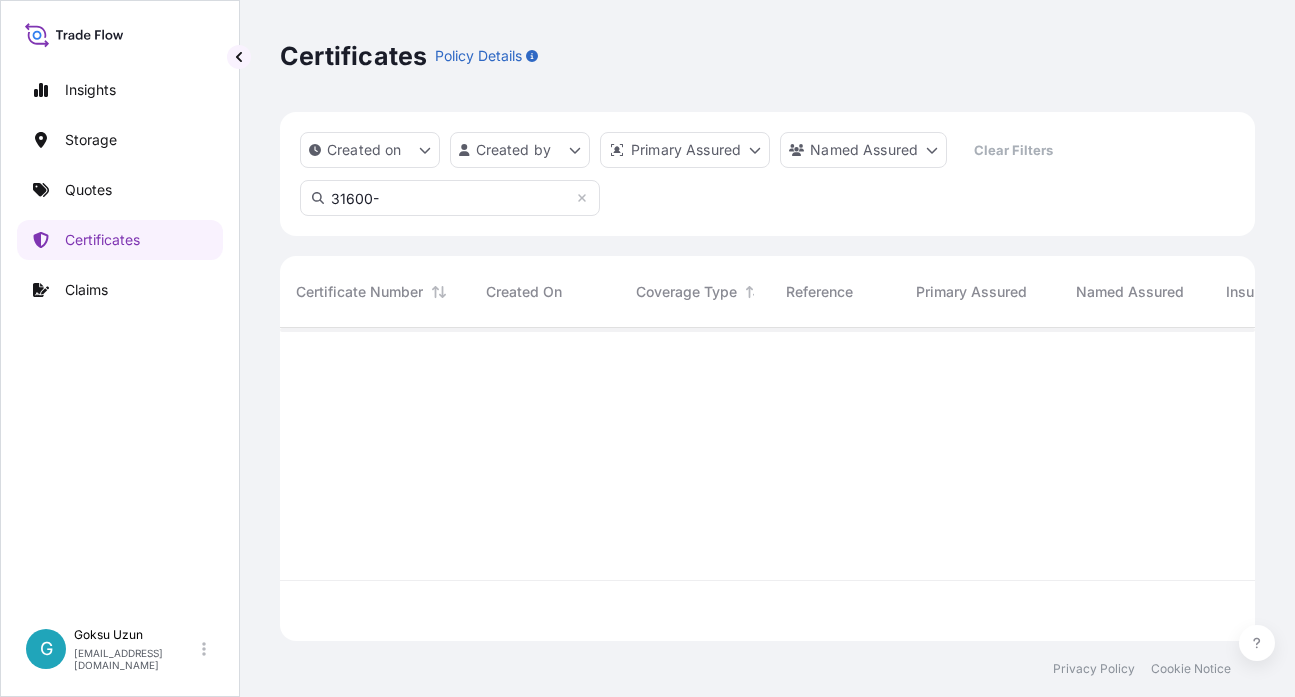 click on "Certificates Policy Details" at bounding box center (767, 56) 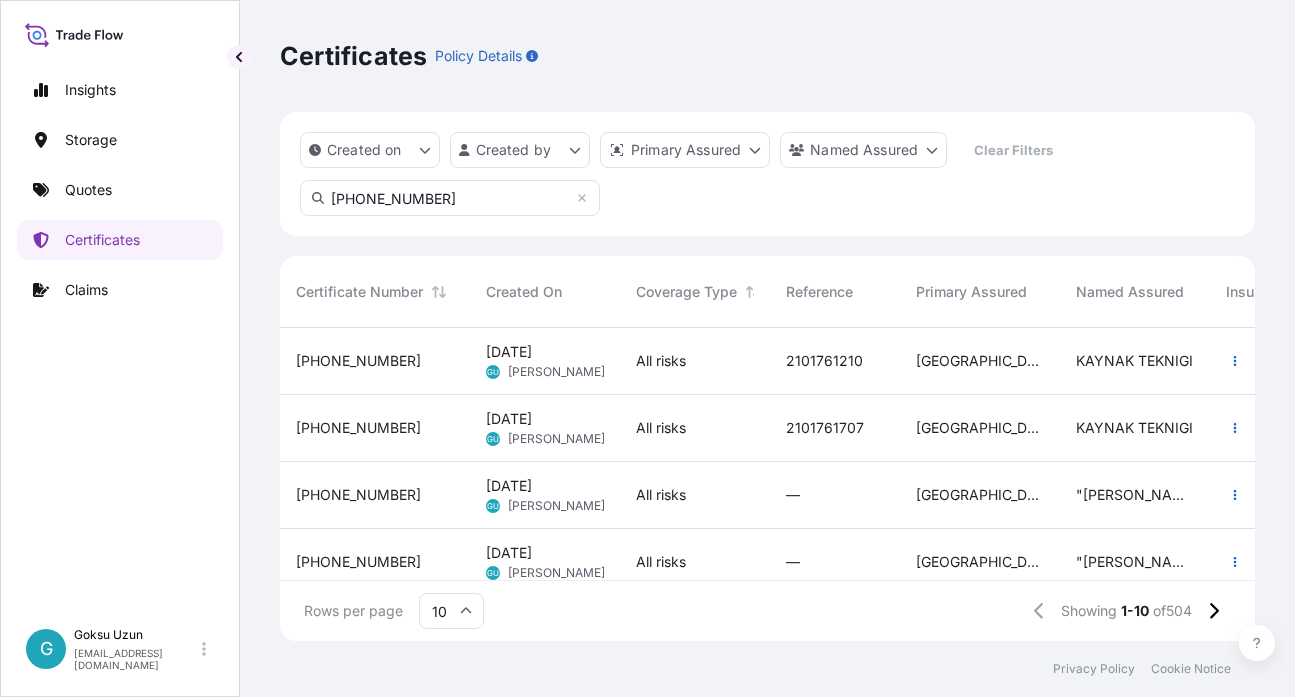 type on "[PHONE_NUMBER]" 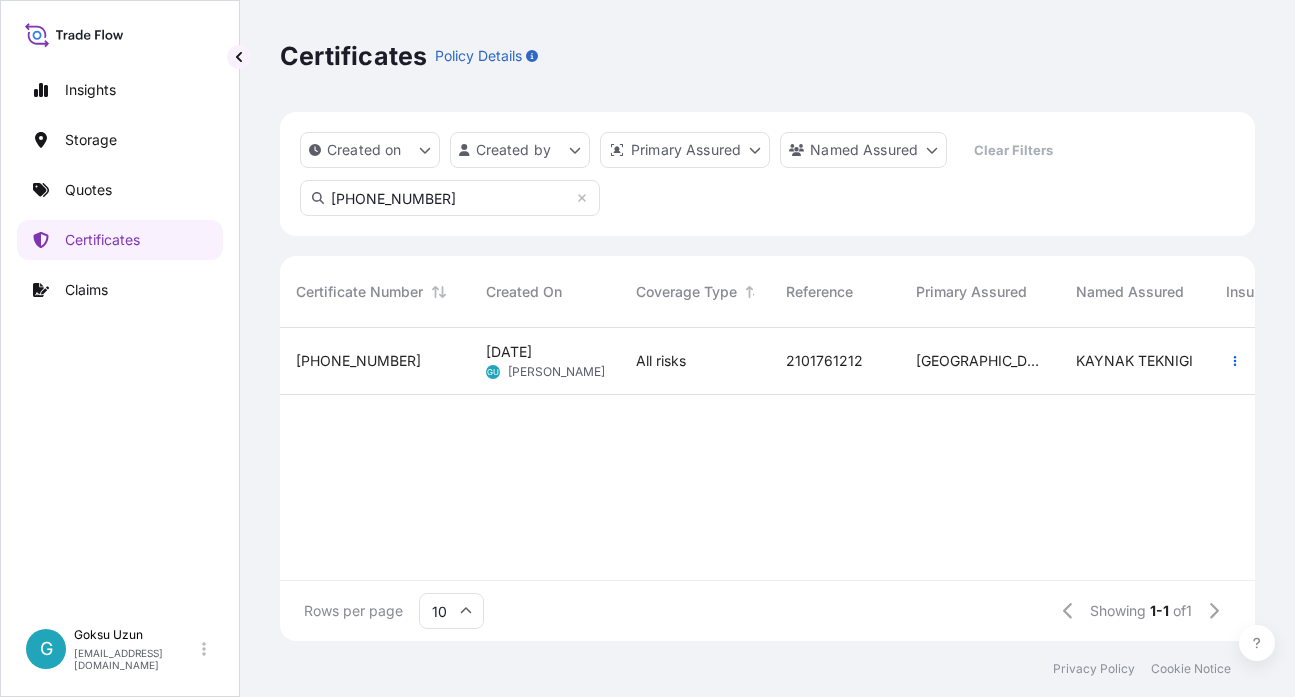 click on "[PHONE_NUMBER]" at bounding box center [375, 361] 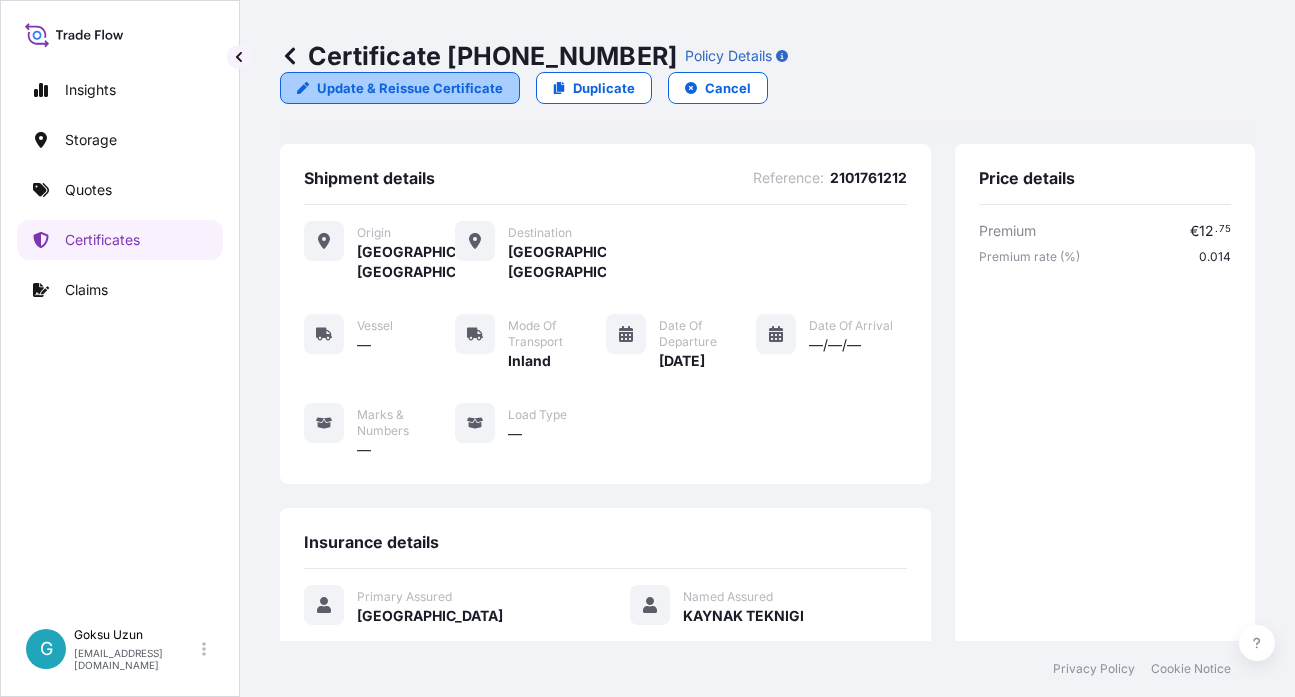 click on "Update & Reissue Certificate" at bounding box center [410, 88] 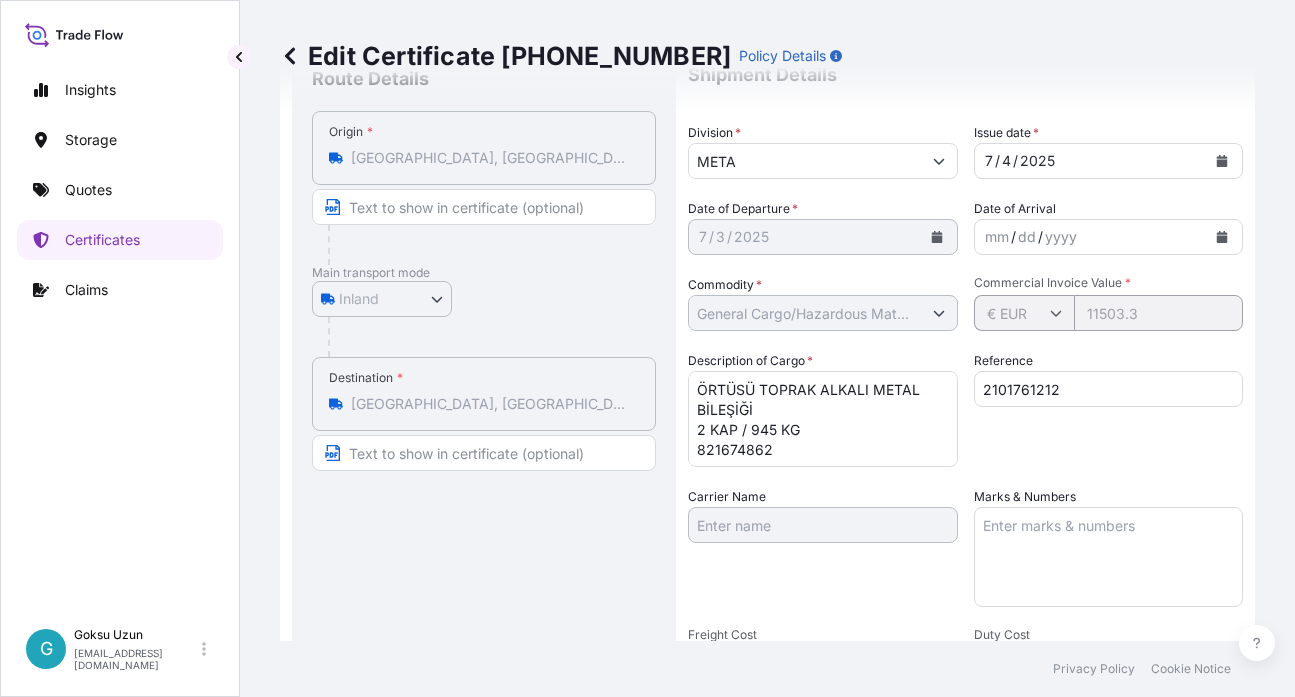 scroll, scrollTop: 249, scrollLeft: 0, axis: vertical 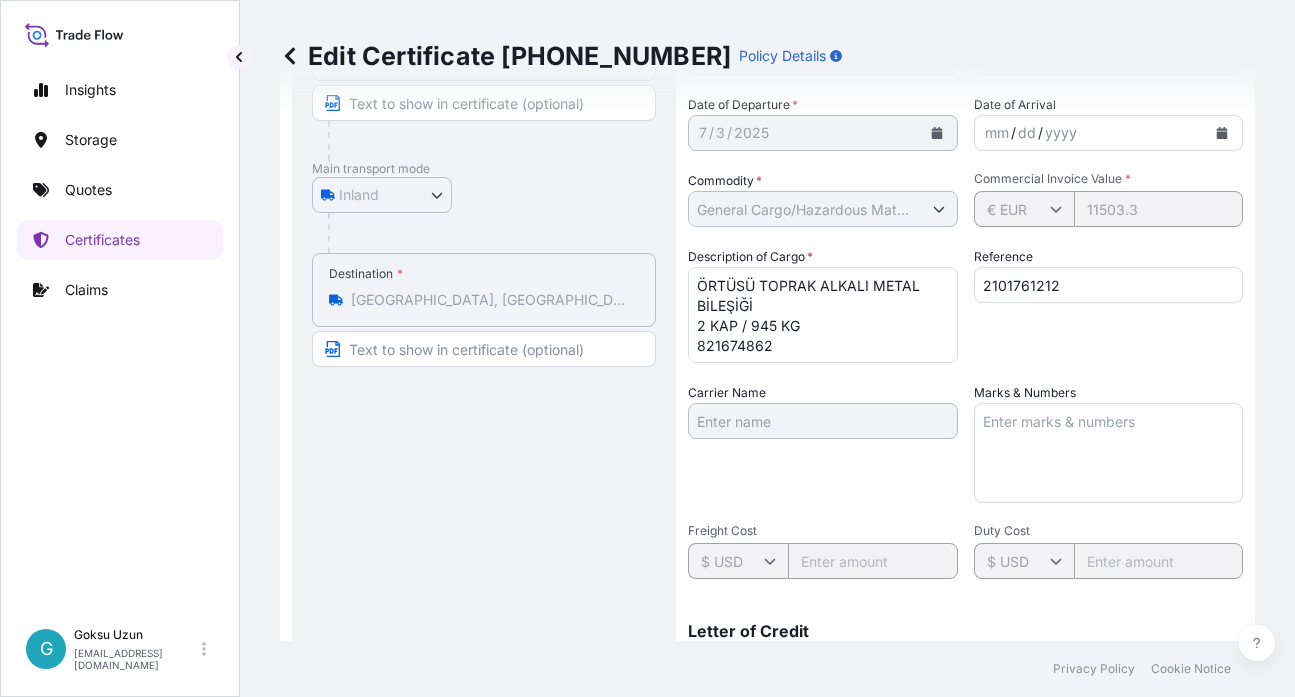 click on "ÖRTÜSÜ TOPRAK ALKALI METAL BİLEŞİĞİ
2 KAP / 945 KG
821674862
INSURANCE PREMIUM $ 65 ( TAX INCLUDED )" at bounding box center [823, 315] 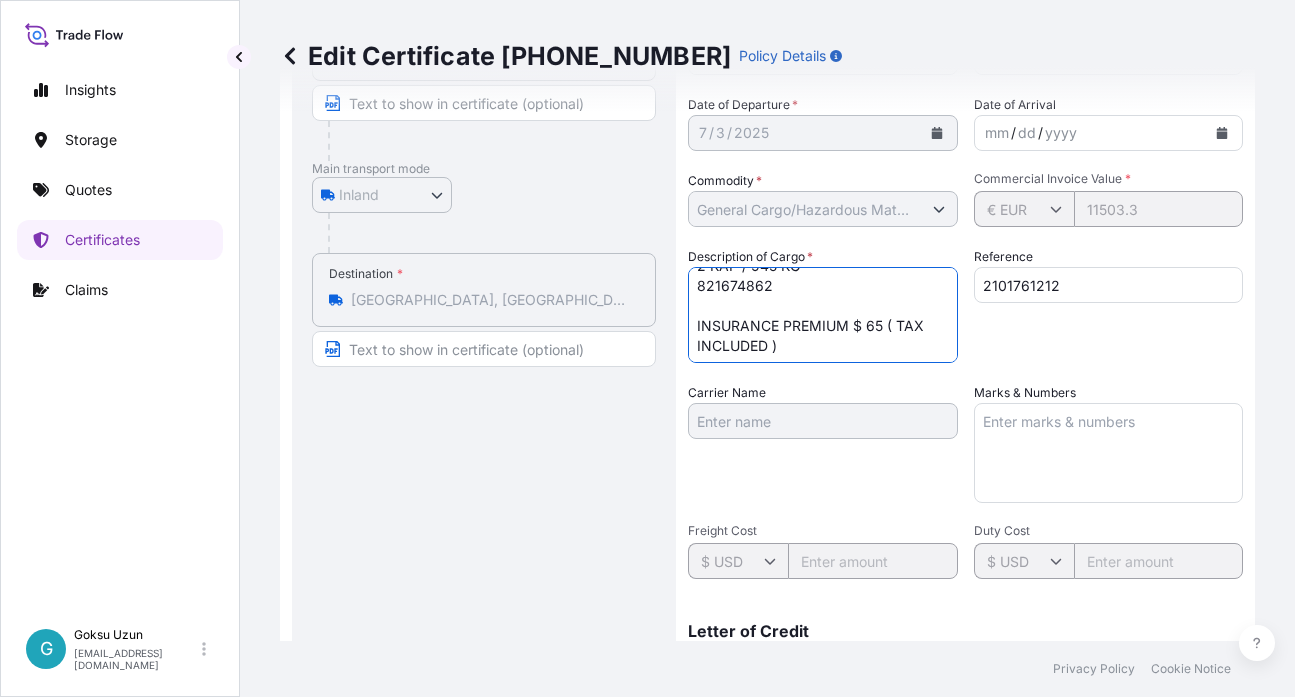 scroll, scrollTop: 61, scrollLeft: 0, axis: vertical 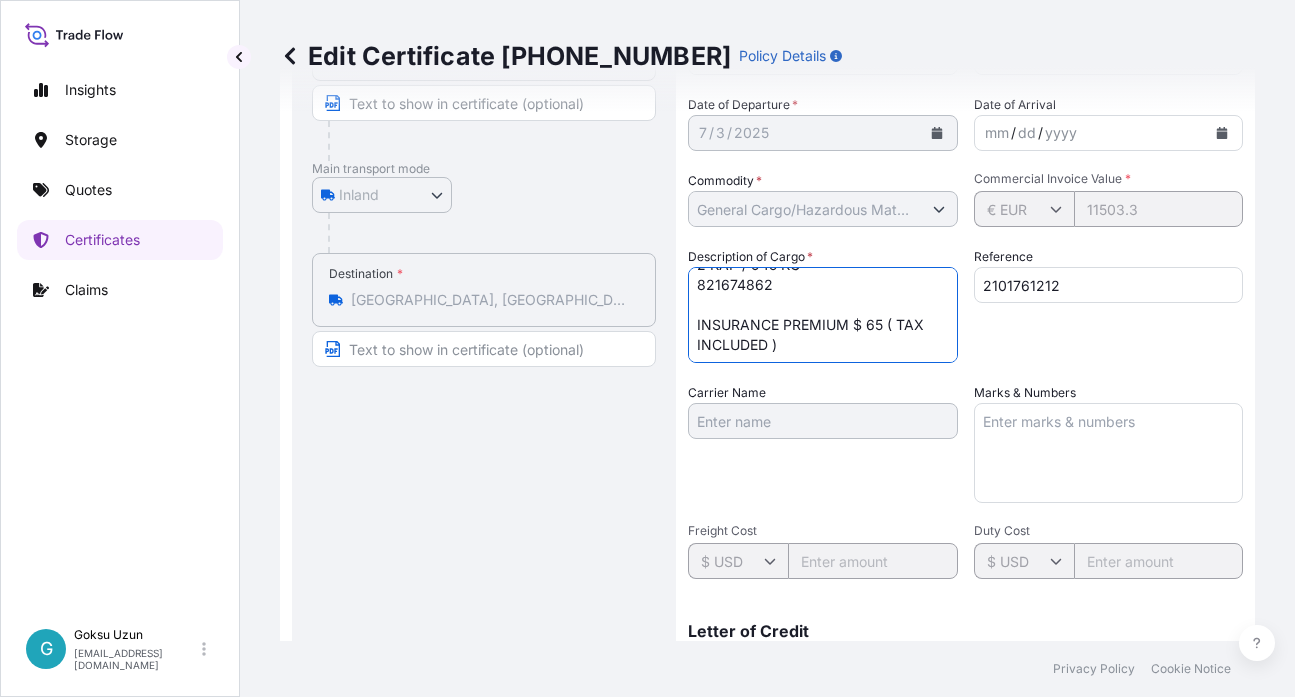 click on "ÖRTÜSÜ TOPRAK ALKALI METAL BİLEŞİĞİ
2 KAP / 945 KG
821674862
INSURANCE PREMIUM $ 65 ( TAX INCLUDED )" at bounding box center (823, 315) 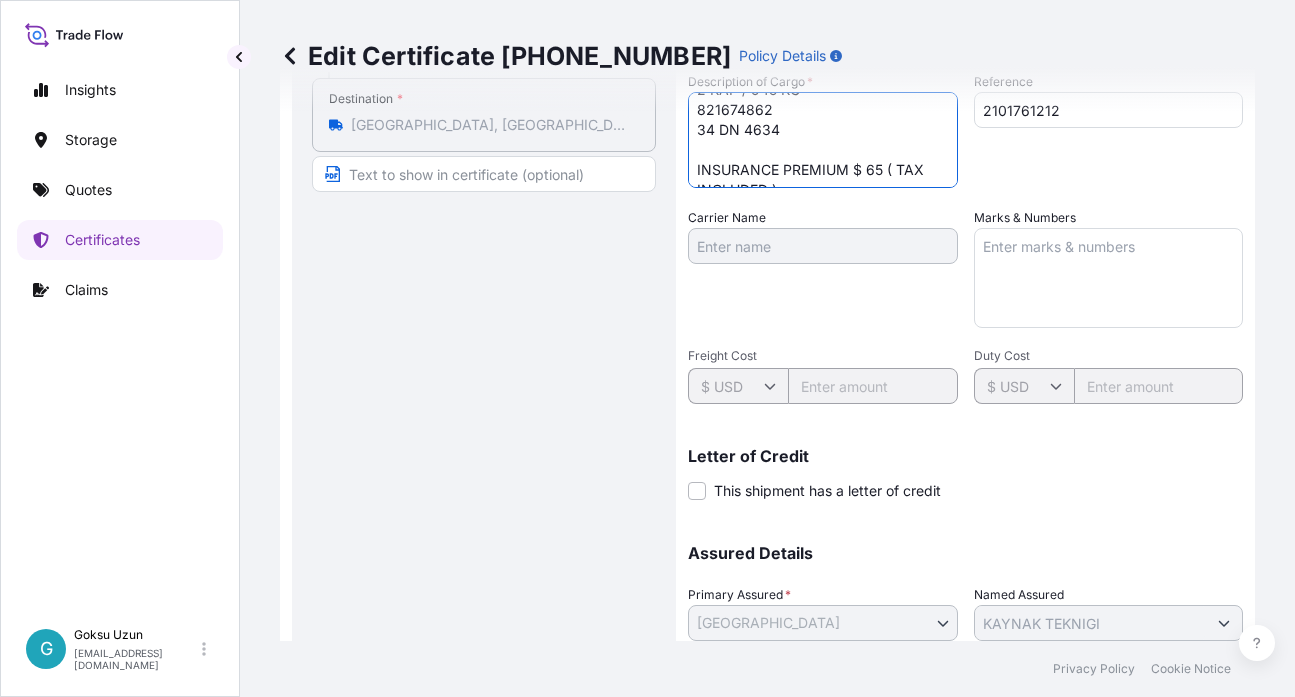 scroll, scrollTop: 570, scrollLeft: 0, axis: vertical 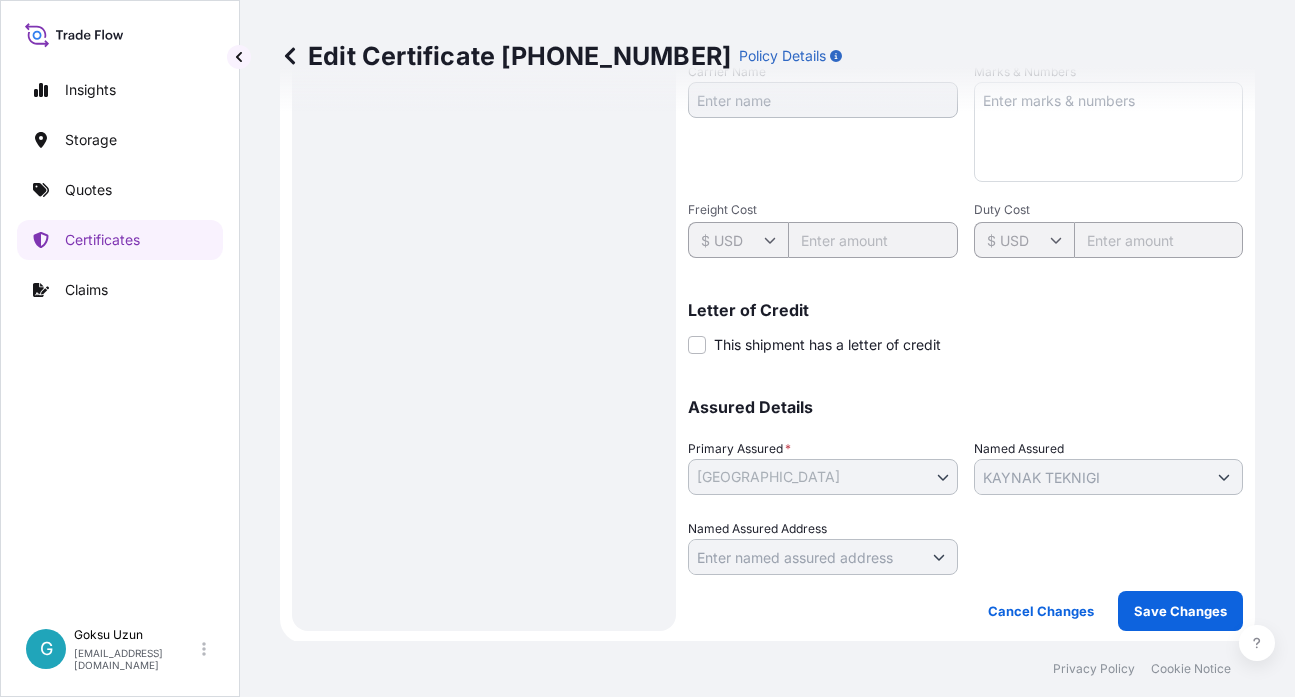 type on "ÖRTÜSÜ TOPRAK ALKALI METAL BİLEŞİĞİ
2 KAP / 945 KG
821674862
34 DN 4634
INSURANCE PREMIUM $ 65 ( TAX INCLUDED )" 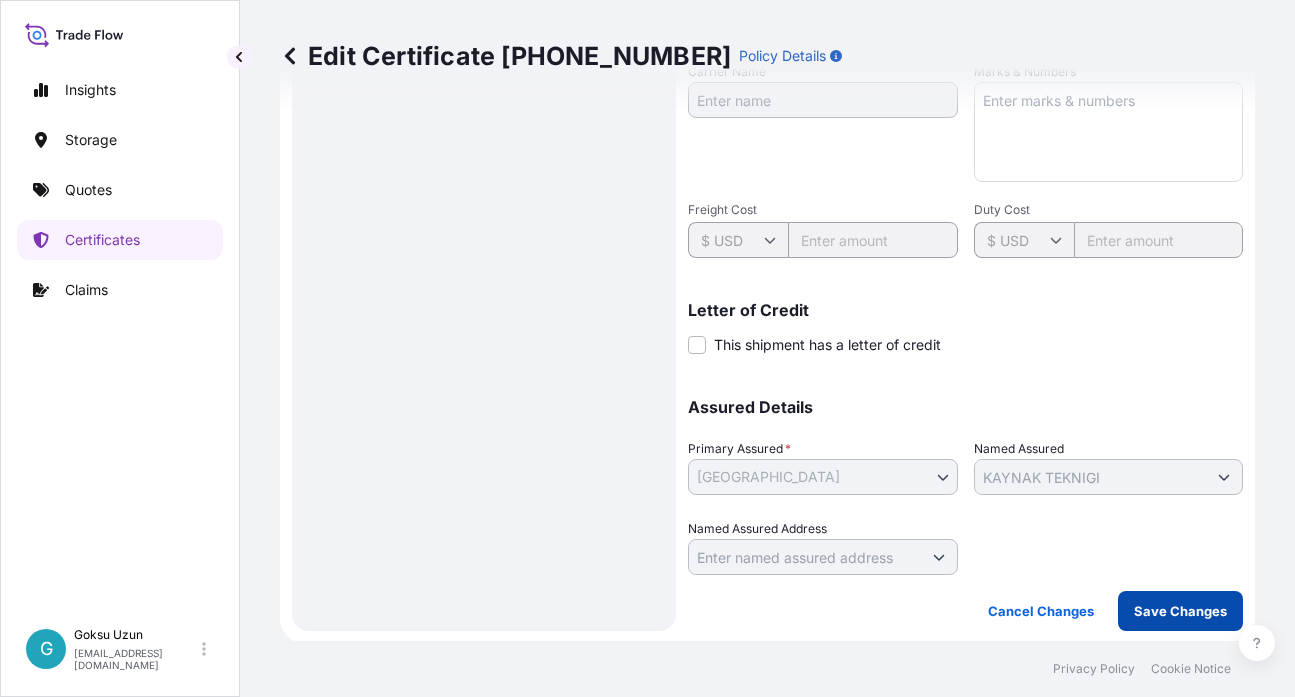 click on "Save Changes" at bounding box center (1180, 611) 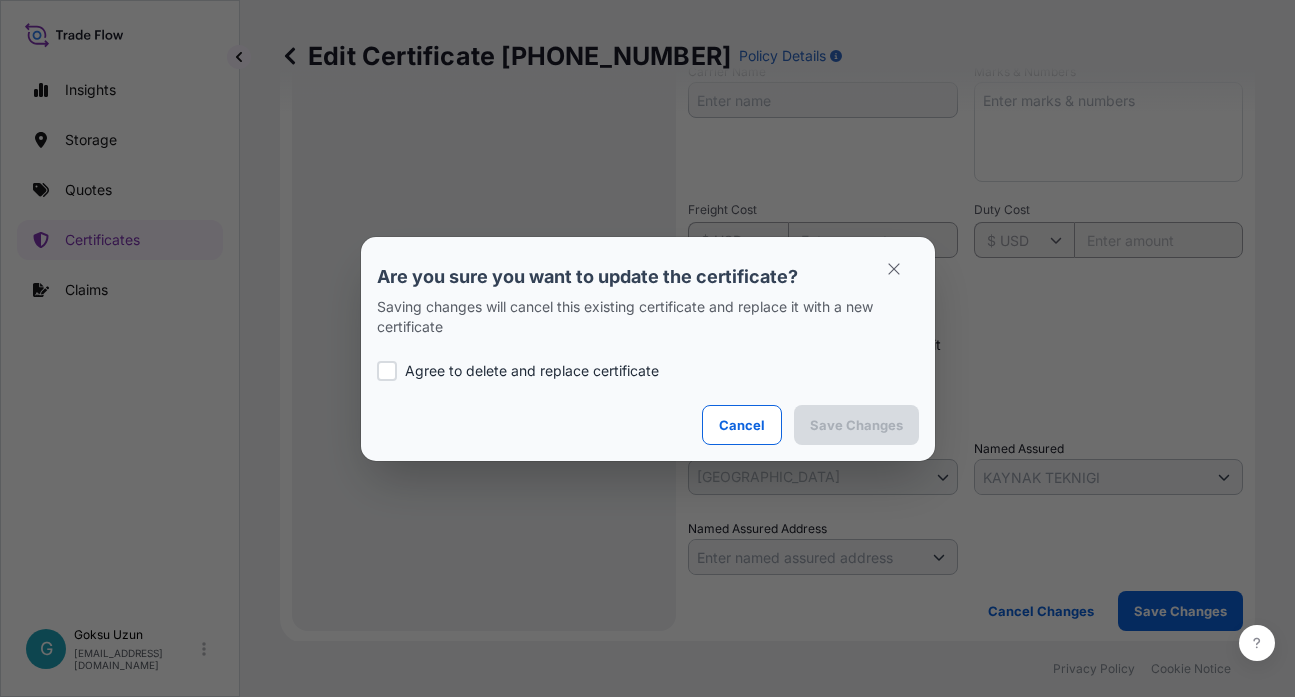 click on "Agree to delete and replace certificate" at bounding box center [532, 371] 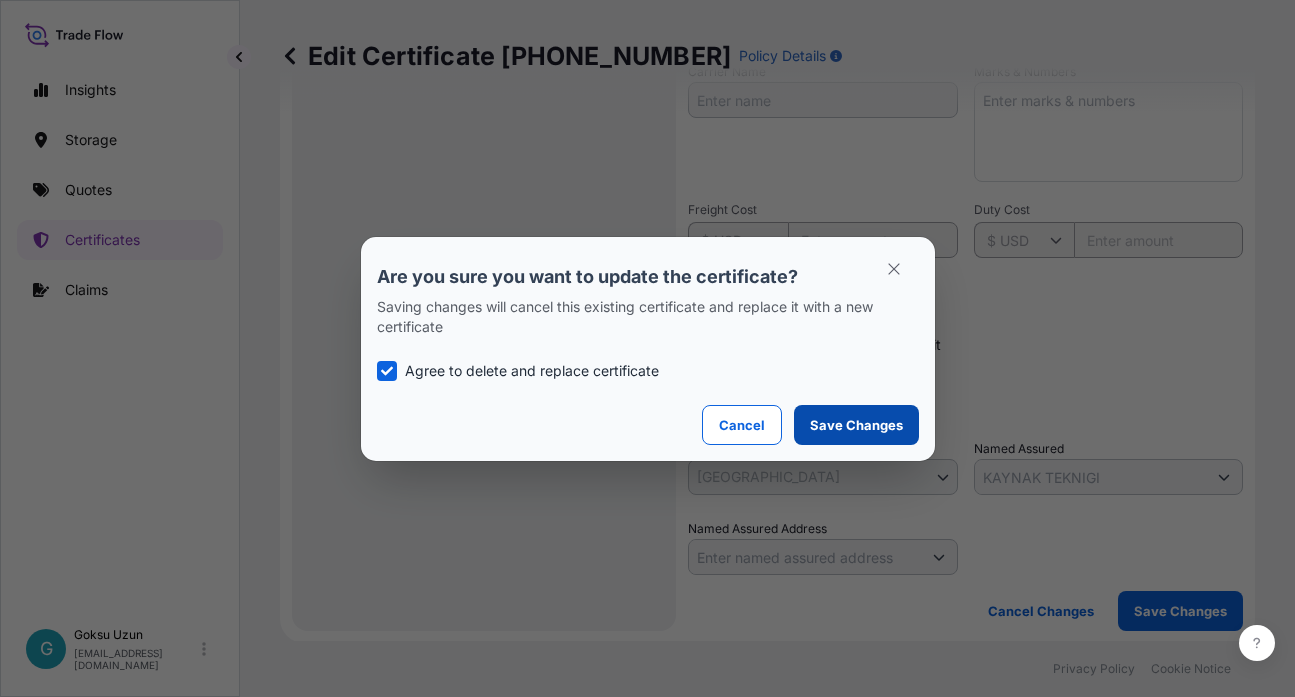 click on "Save Changes" at bounding box center (856, 425) 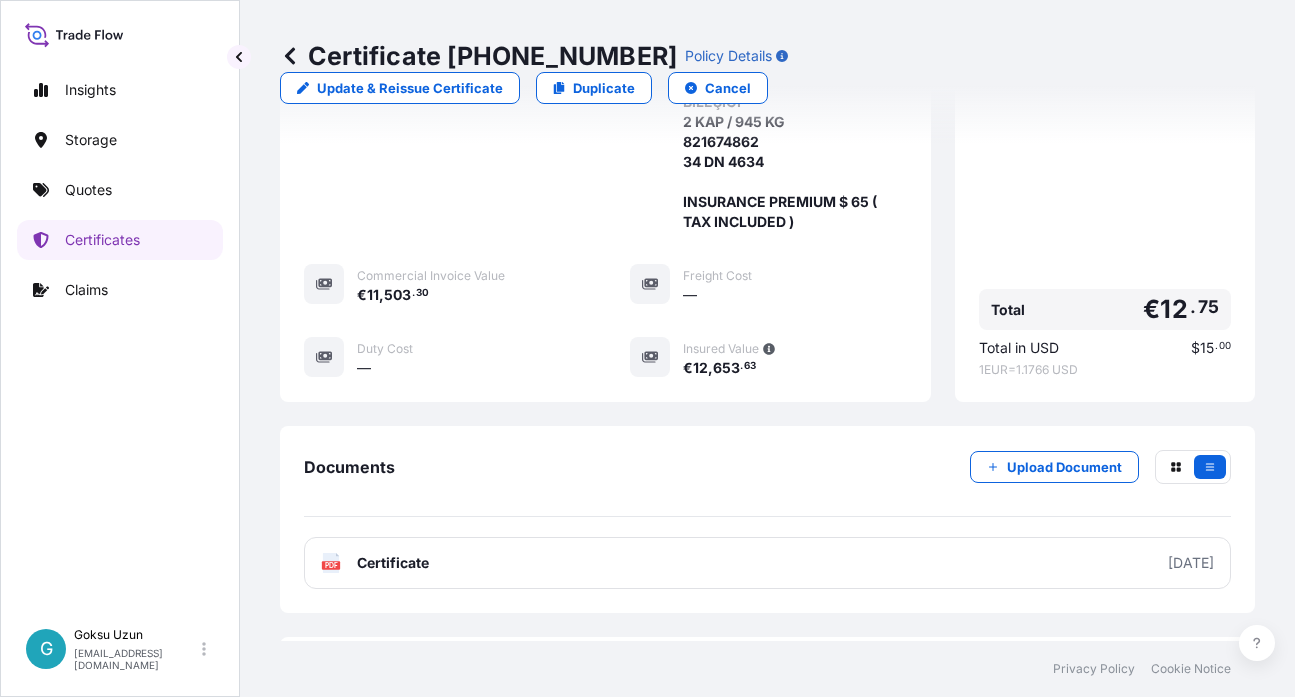 scroll, scrollTop: 667, scrollLeft: 0, axis: vertical 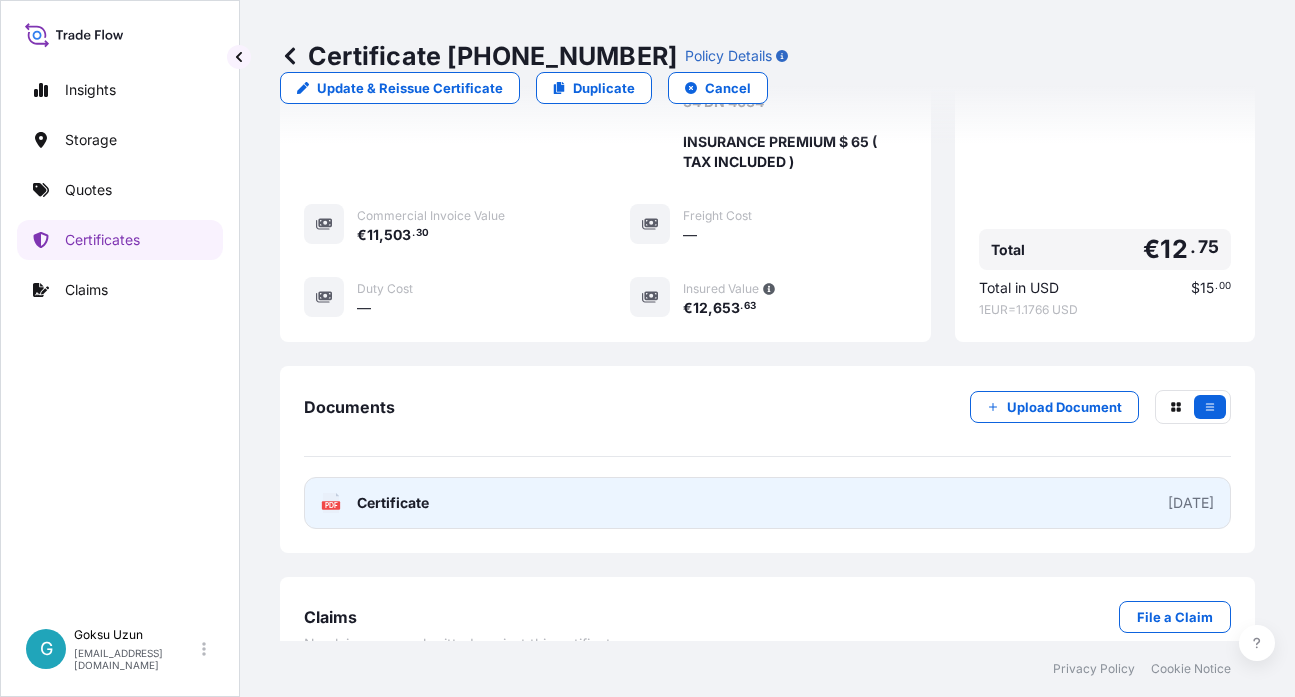 click on "PDF Certificate [DATE]" at bounding box center (767, 503) 